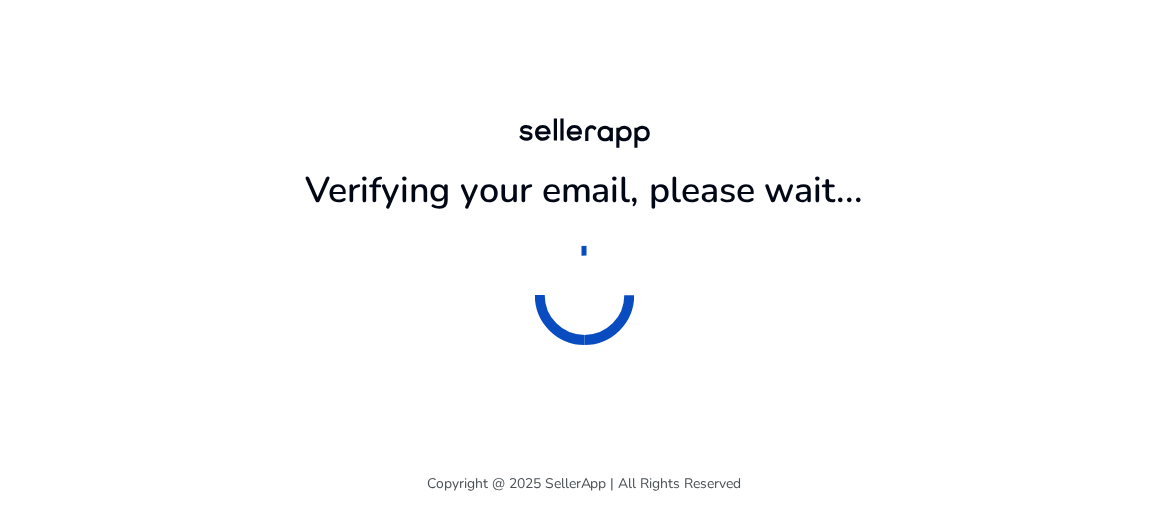 scroll, scrollTop: 0, scrollLeft: 0, axis: both 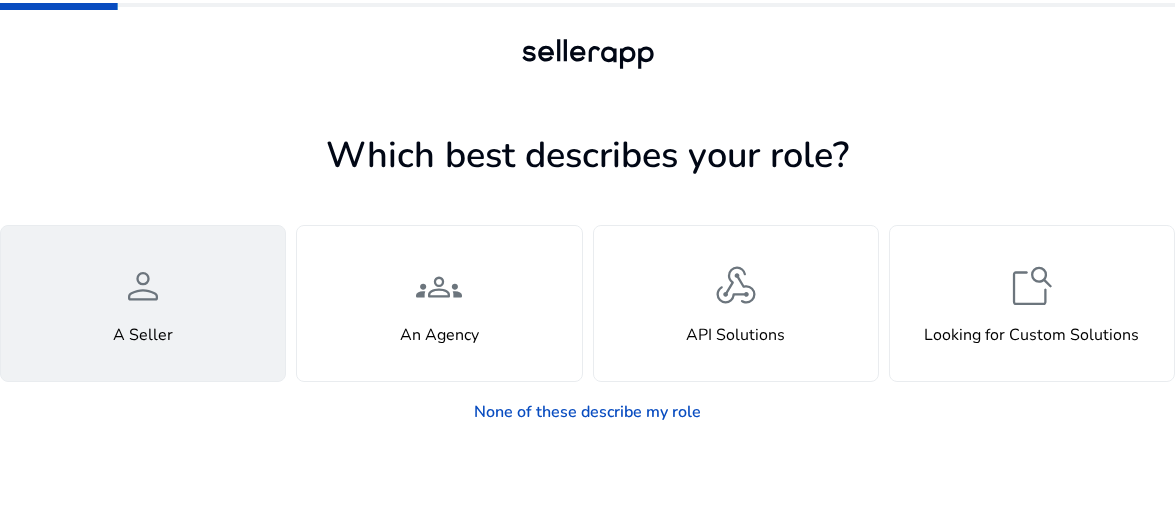 click on "person" 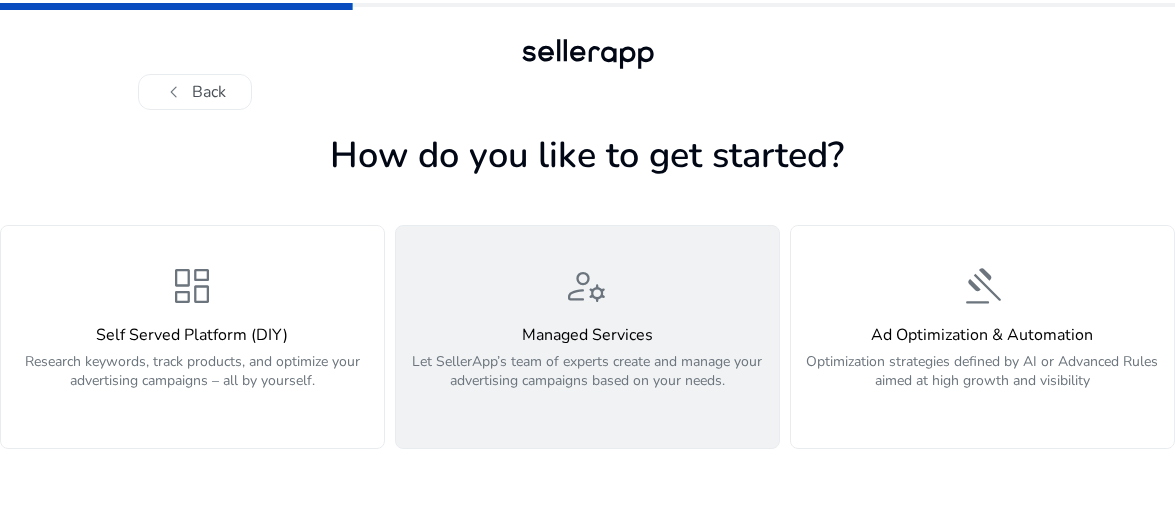 click on "manage_accounts  Managed Services  Let SellerApp’s team of experts create and manage your advertising campaigns based on your needs." 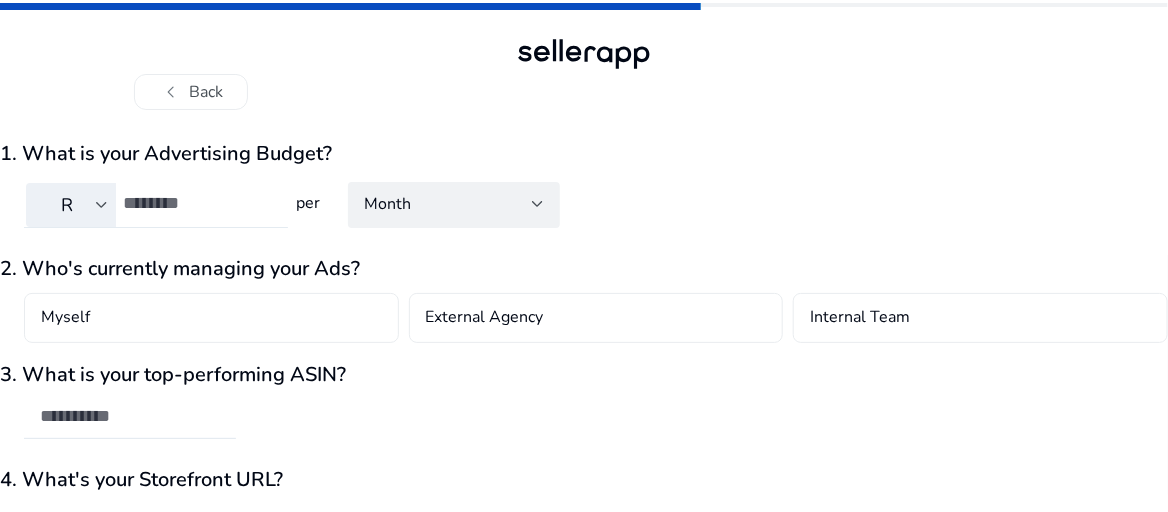 click on "R" at bounding box center (71, 205) 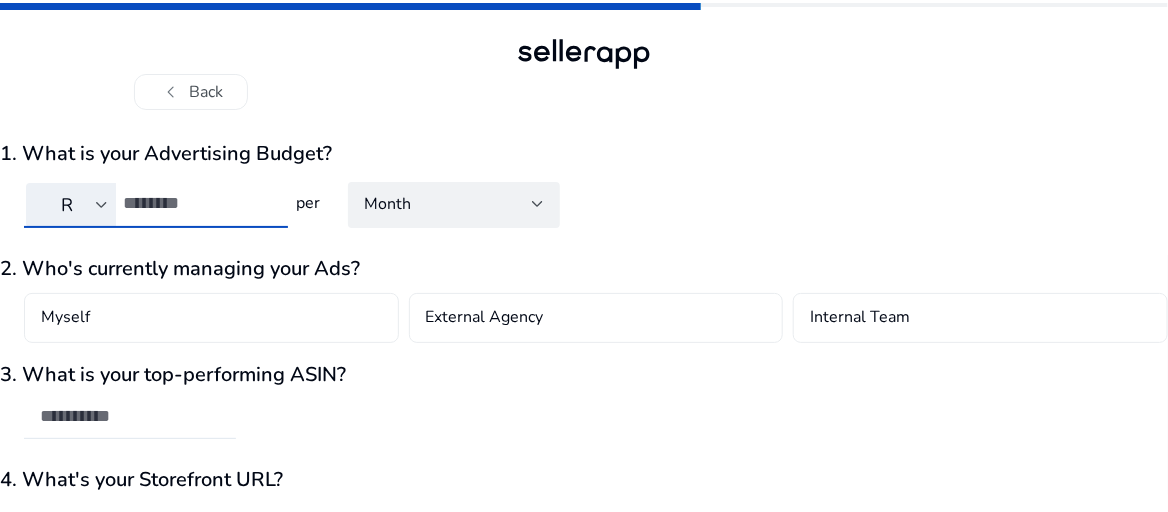 click on "*" at bounding box center (197, 203) 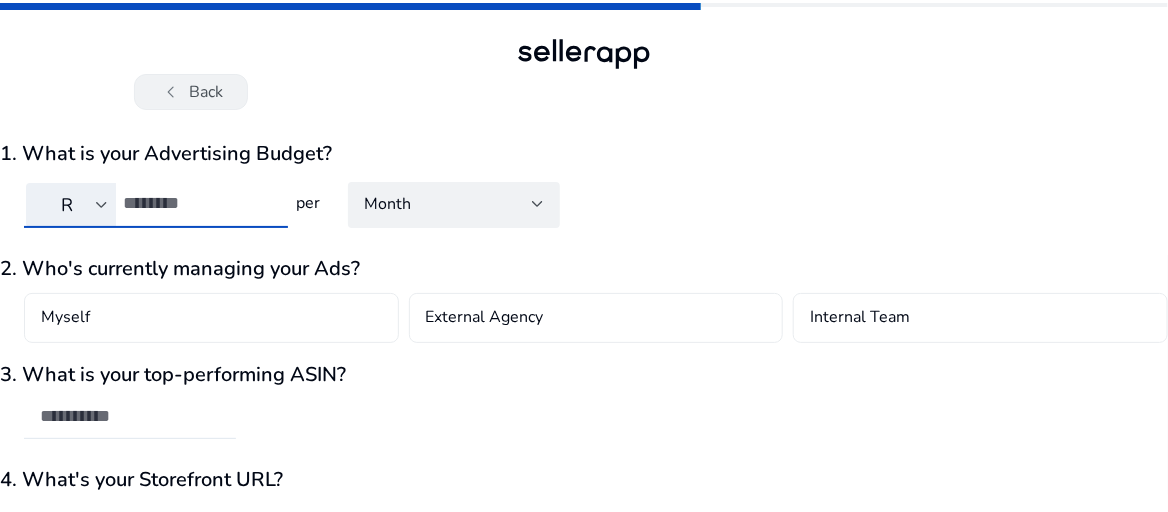 click on "chevron_left" 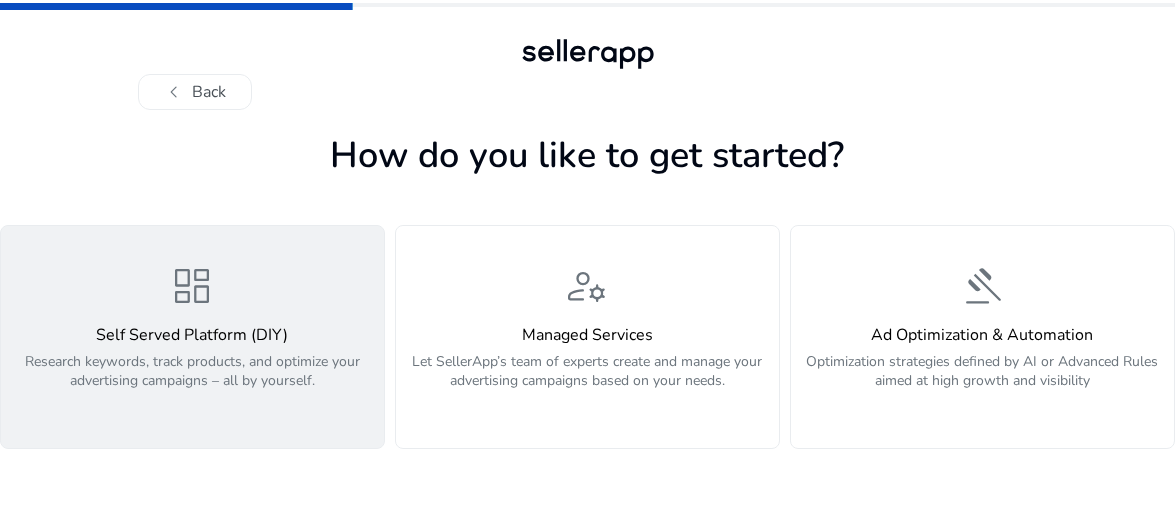 click on "dashboard" 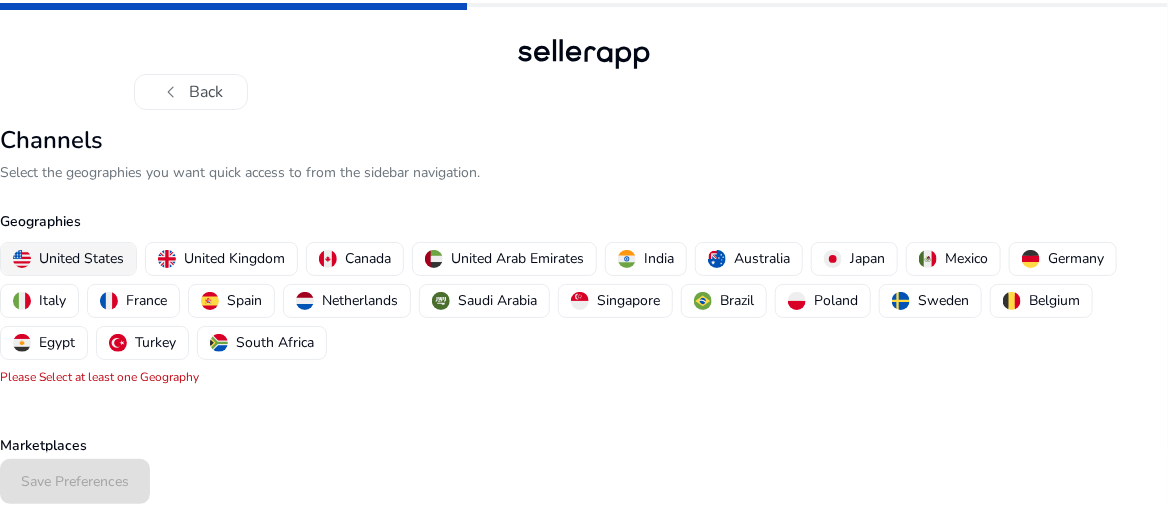 click on "United States" at bounding box center [81, 258] 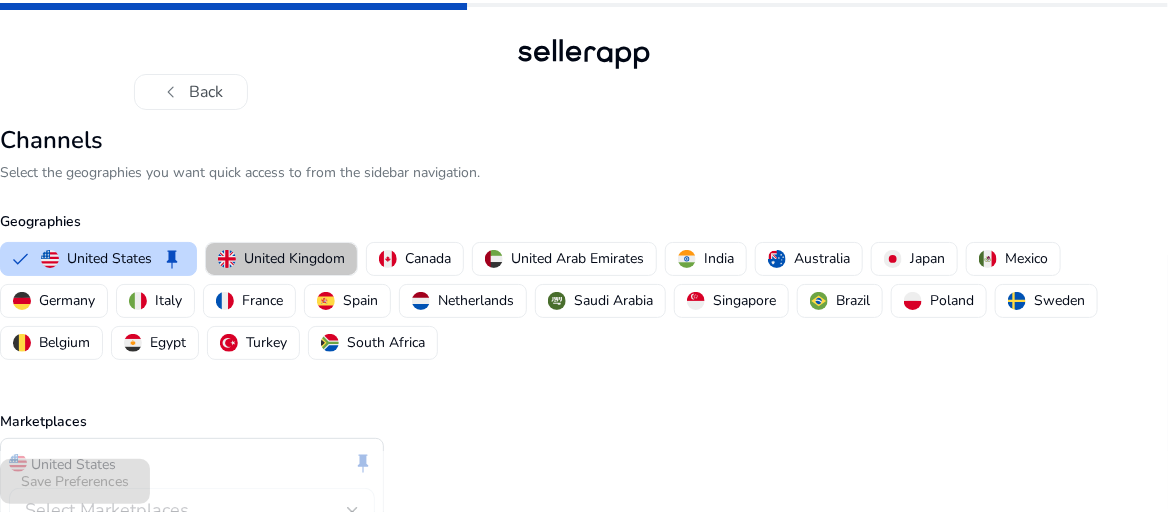 click on "United Kingdom" at bounding box center (294, 258) 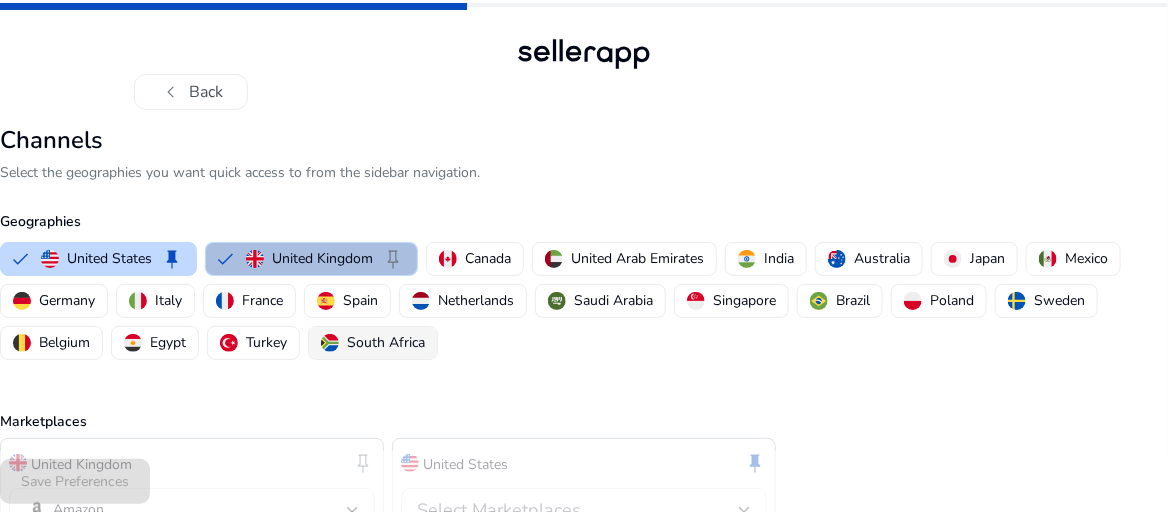 click on "South Africa" at bounding box center [386, 342] 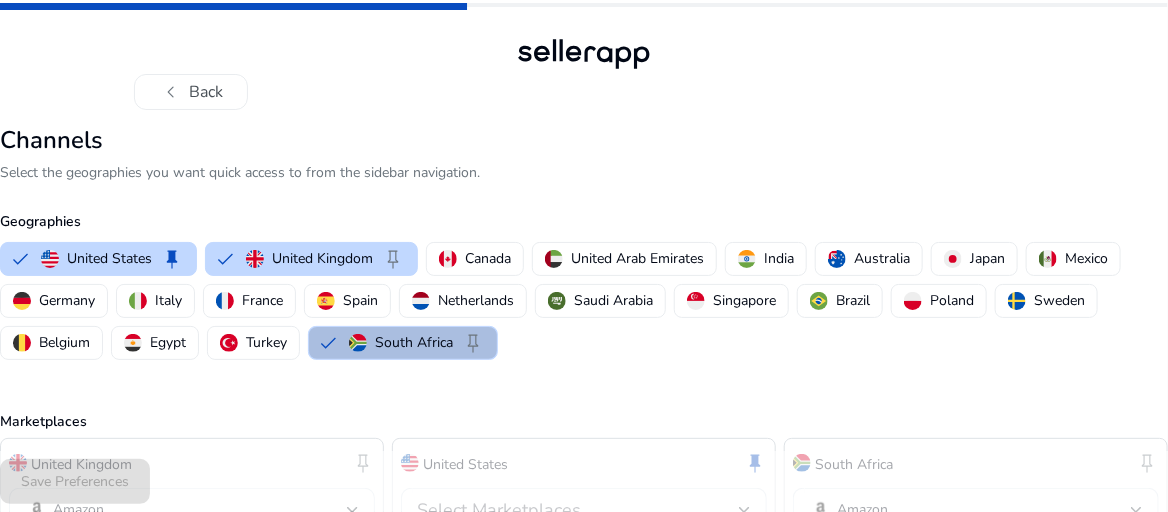 scroll, scrollTop: 132, scrollLeft: 0, axis: vertical 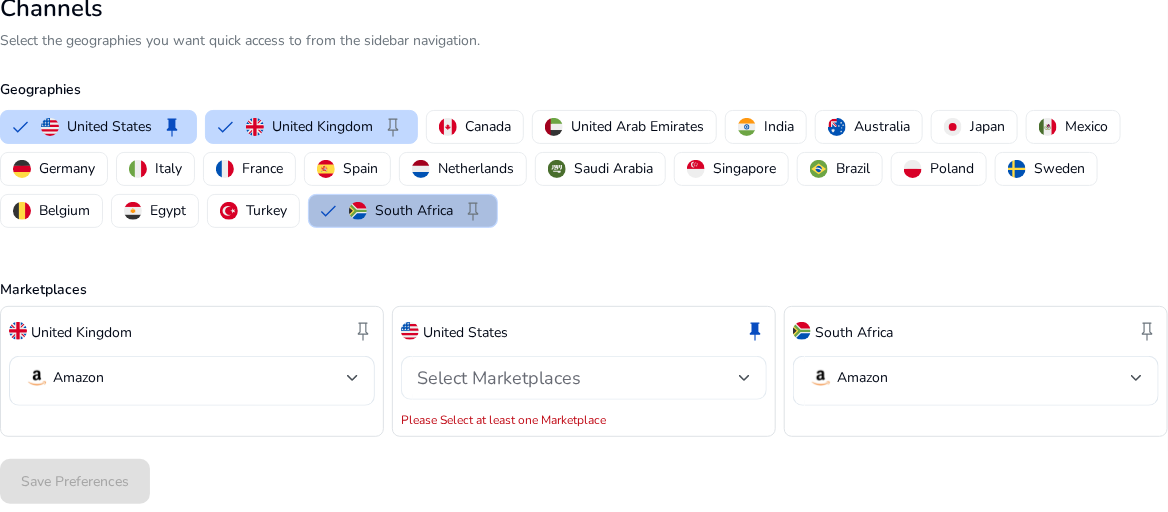 click on "Select Marketplaces" at bounding box center (578, 378) 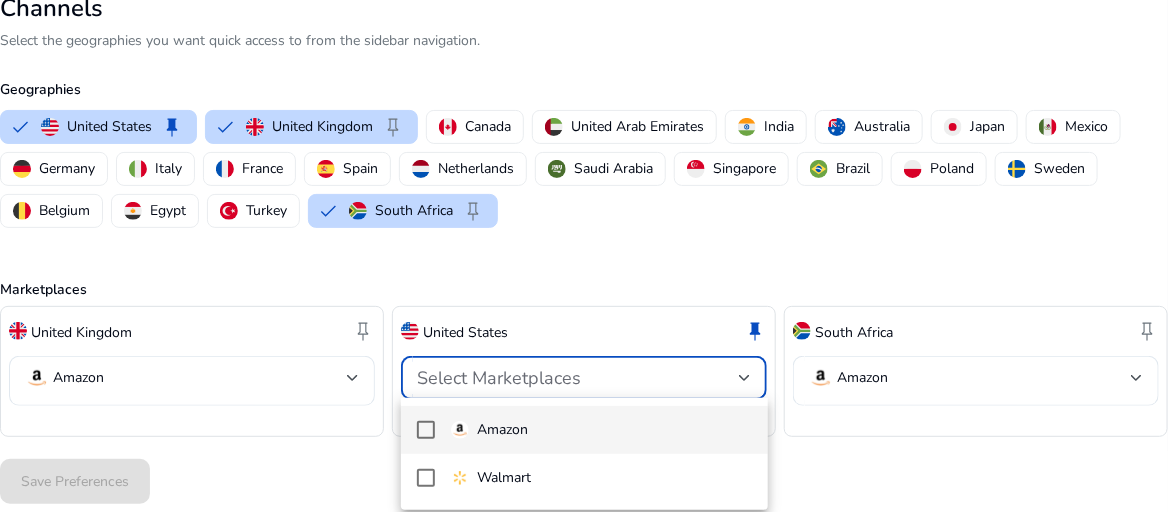 click at bounding box center [426, 430] 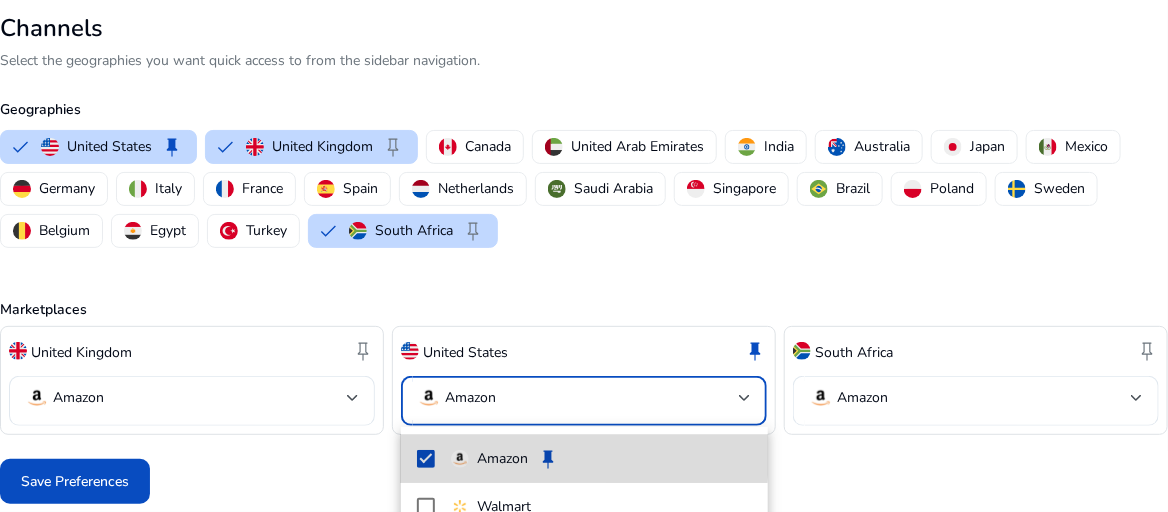 scroll, scrollTop: 110, scrollLeft: 0, axis: vertical 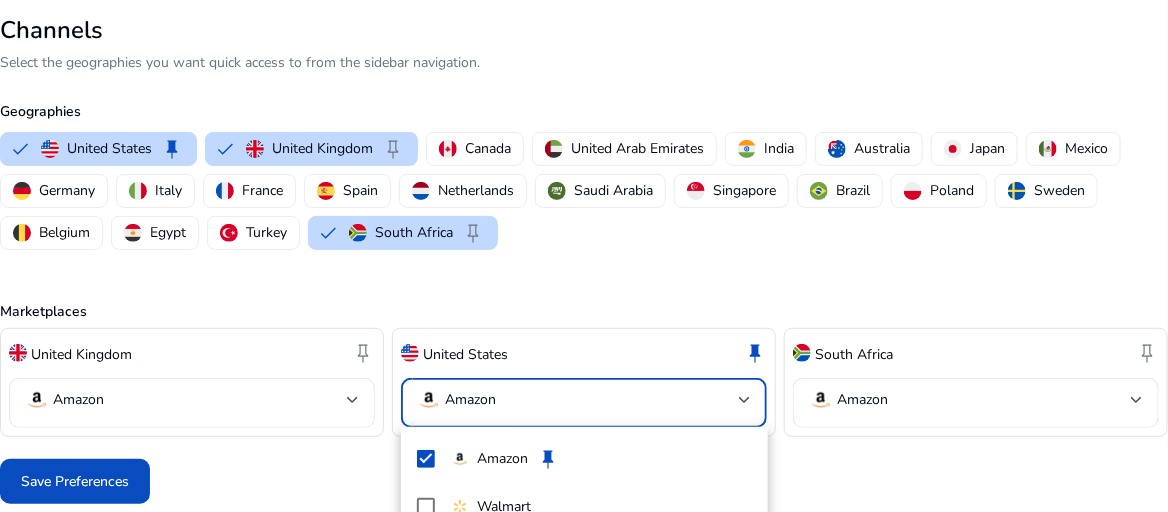 click at bounding box center (584, 256) 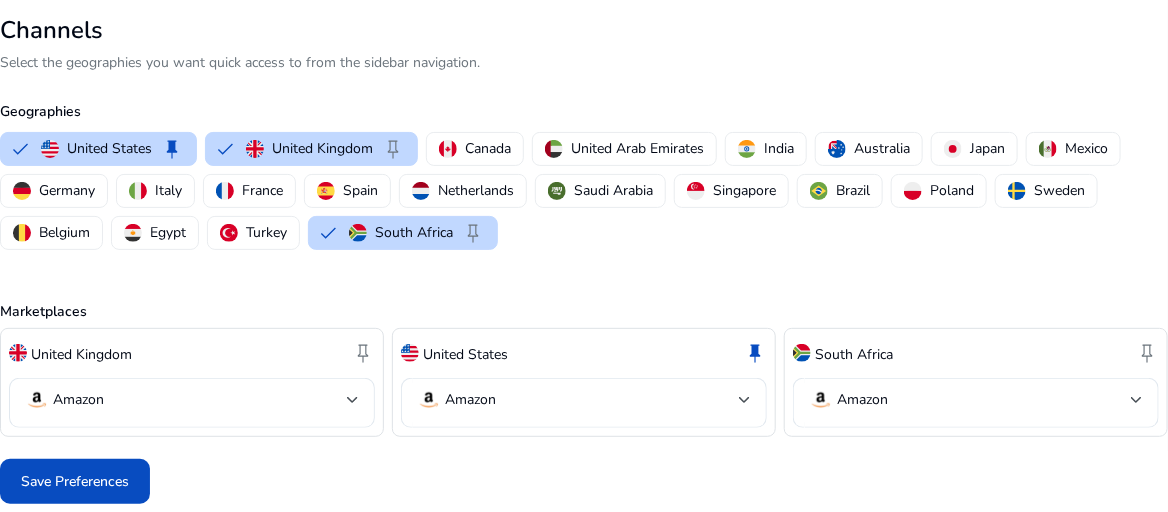 click at bounding box center (353, 400) 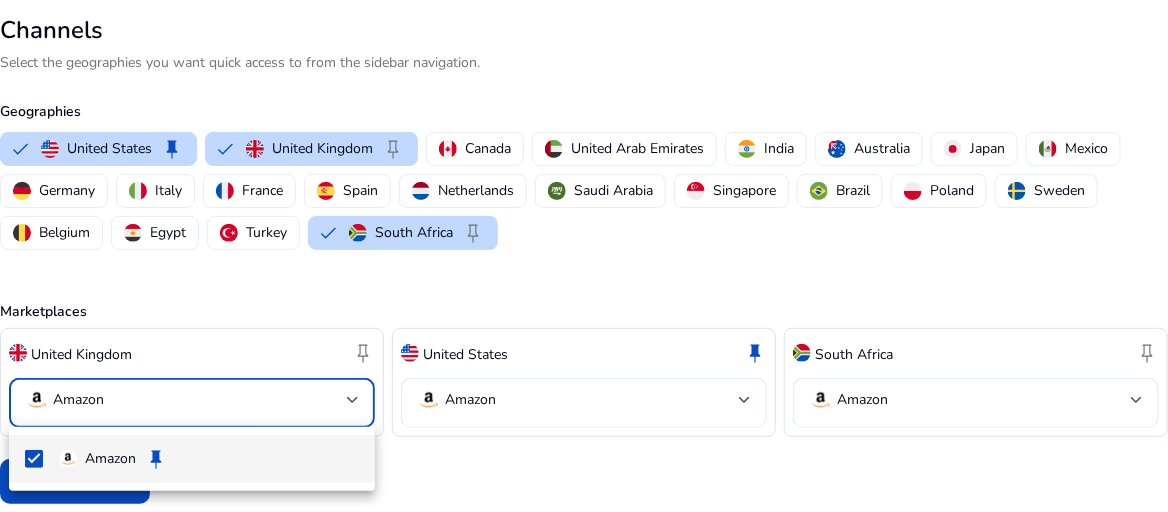 click at bounding box center [584, 256] 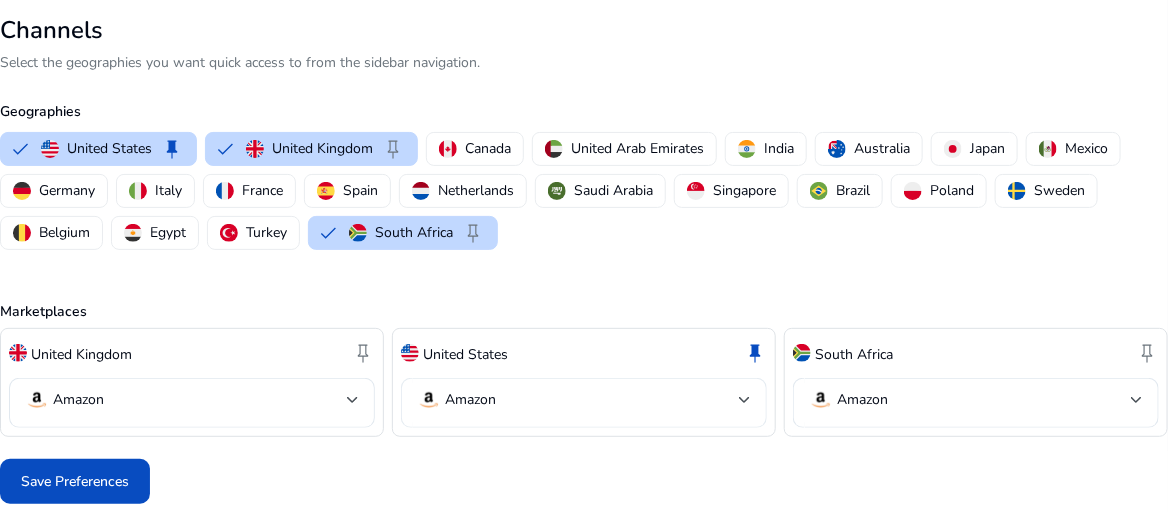 click at bounding box center [745, 400] 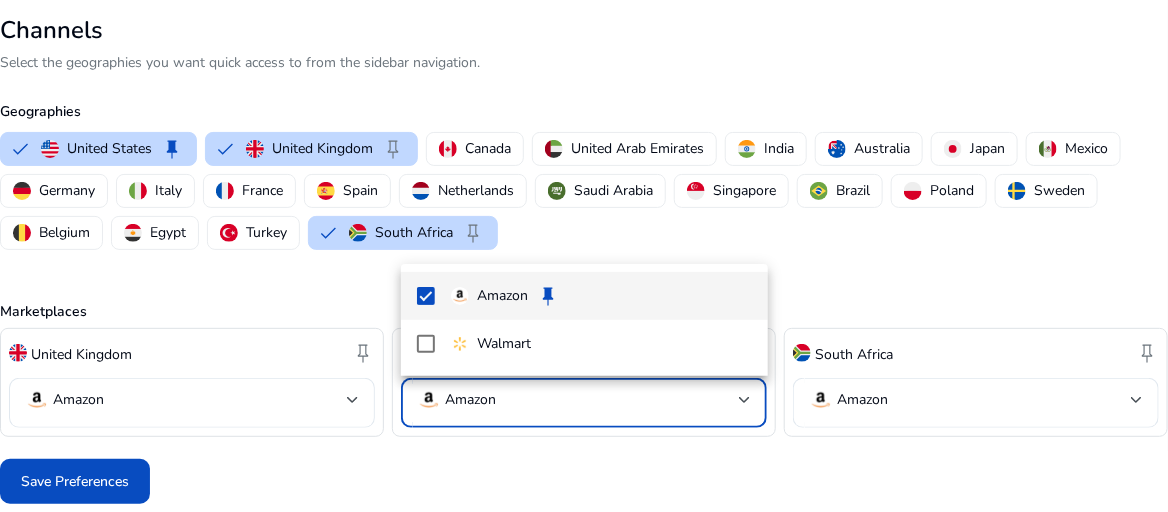 click at bounding box center [584, 256] 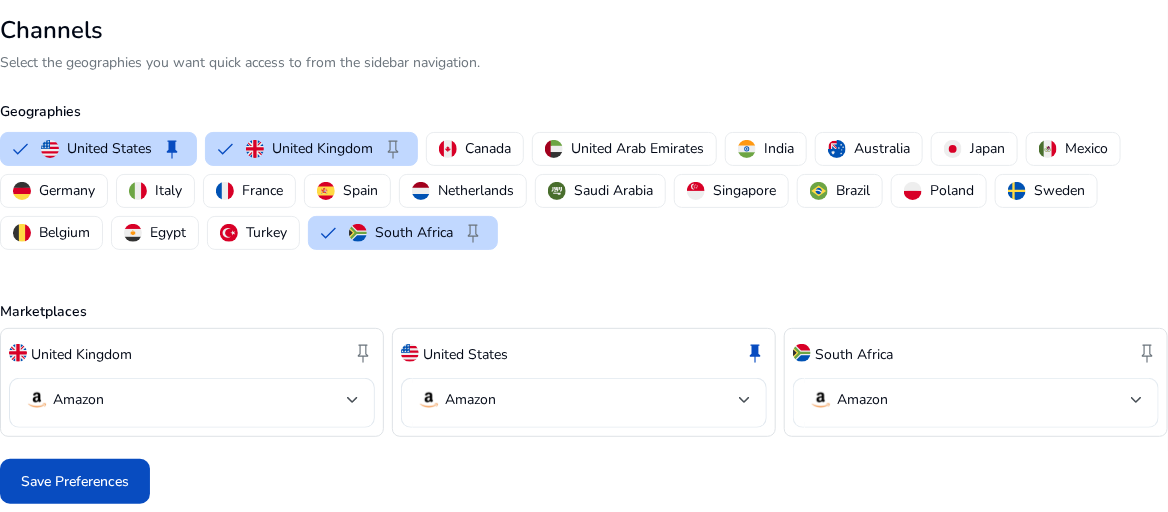 click at bounding box center (1137, 400) 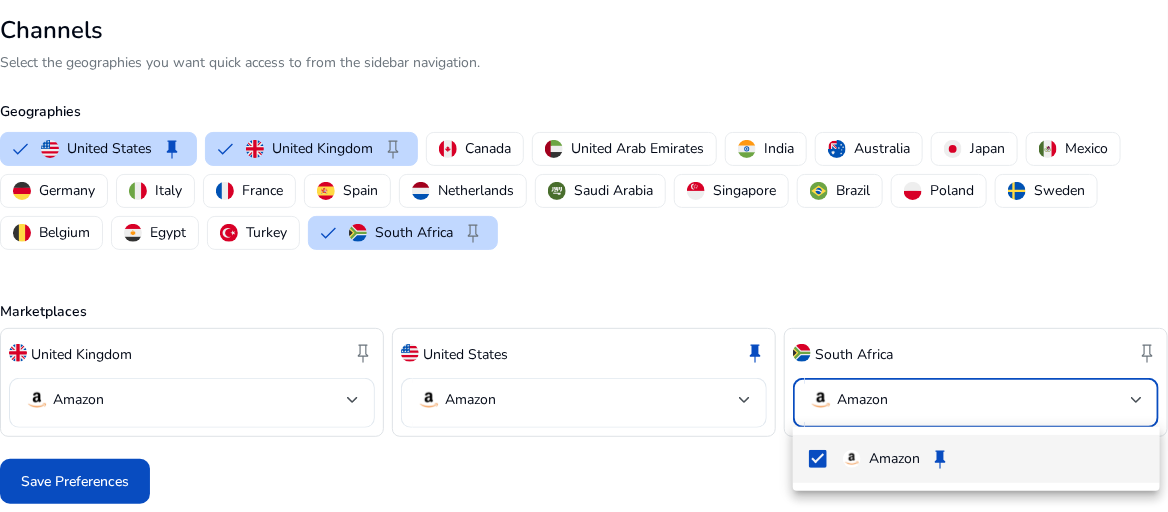 click at bounding box center [584, 256] 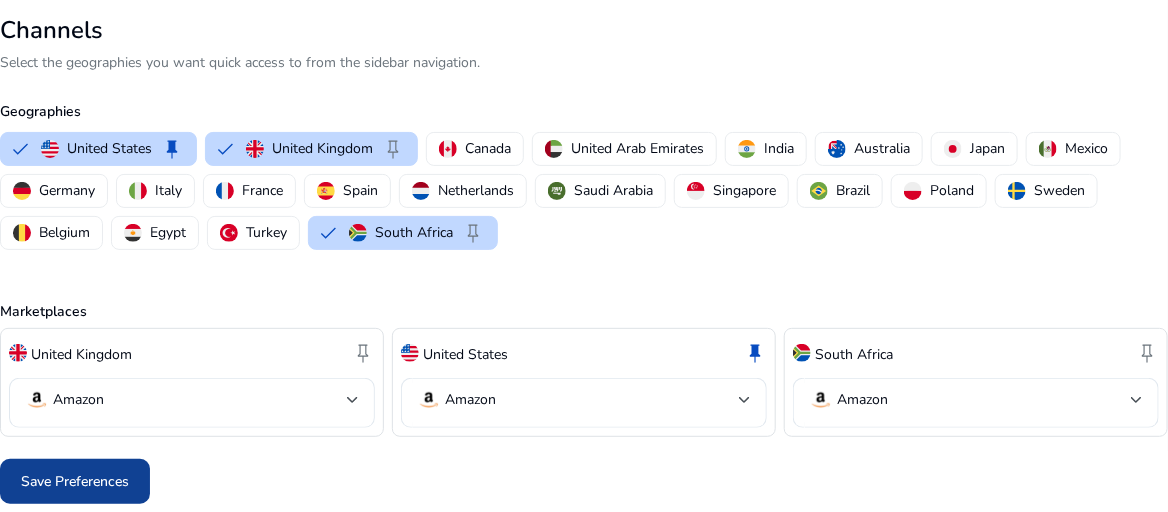 click on "Save Preferences" 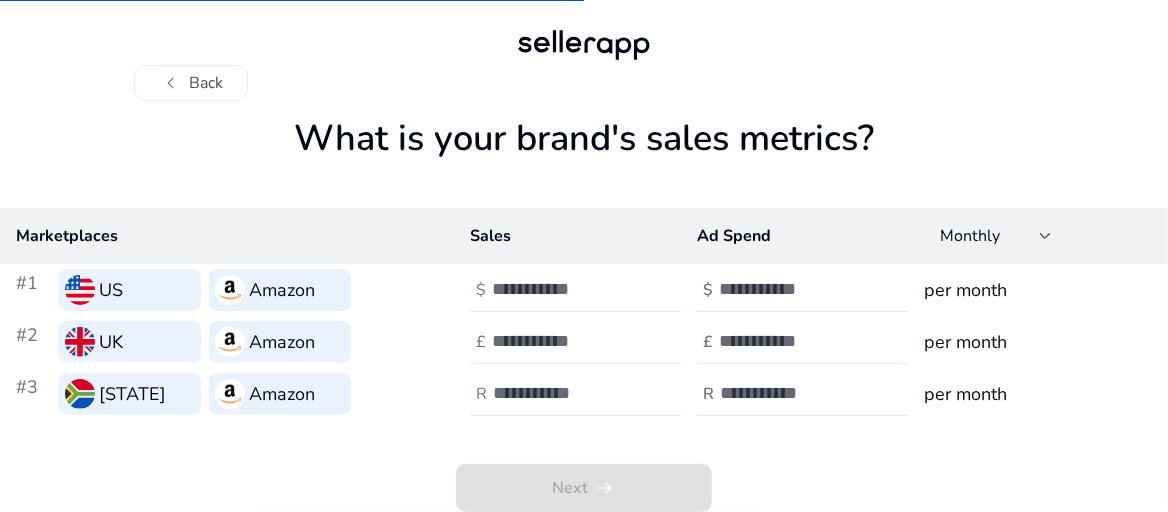 scroll, scrollTop: 8, scrollLeft: 0, axis: vertical 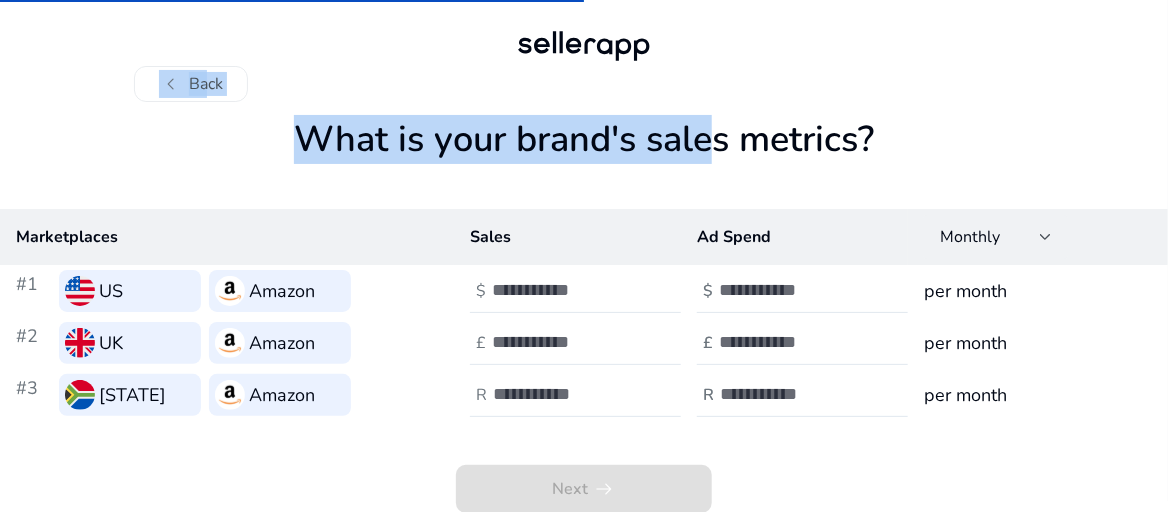 drag, startPoint x: 502, startPoint y: 44, endPoint x: 644, endPoint y: 167, distance: 187.86432 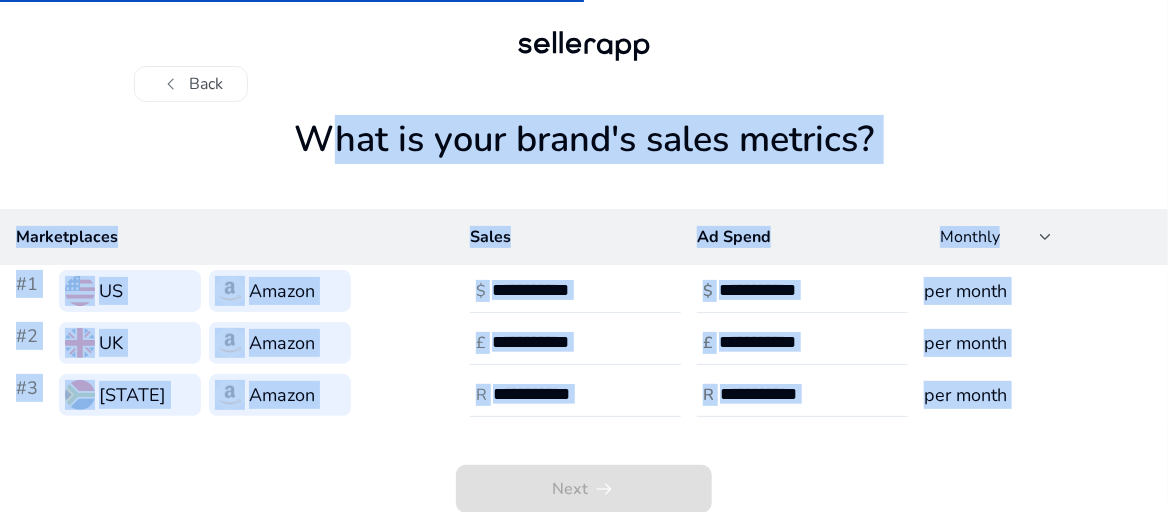 drag, startPoint x: 287, startPoint y: 137, endPoint x: 1052, endPoint y: 441, distance: 823.1895 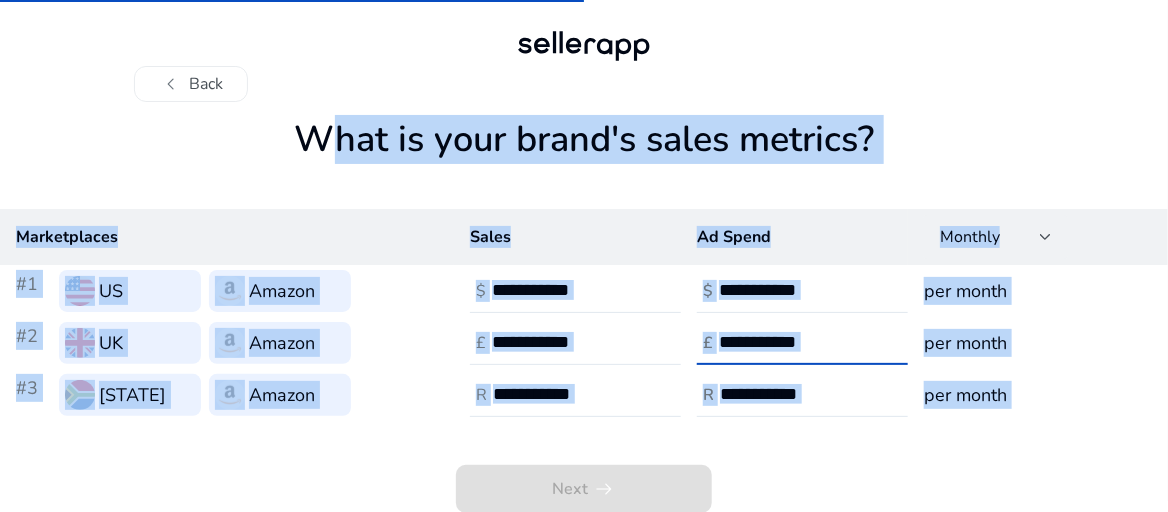 copy on "What is your brand's sales metrics?  Marketplaces Sales Ad Spend Monthly  #1   [STATE]   Amazon   $   $  per month  #2   [STATE]   Amazon   £   £  per month  #3   [STATE]   Amazon   R   R  per month  Next   arrow_right_alt" 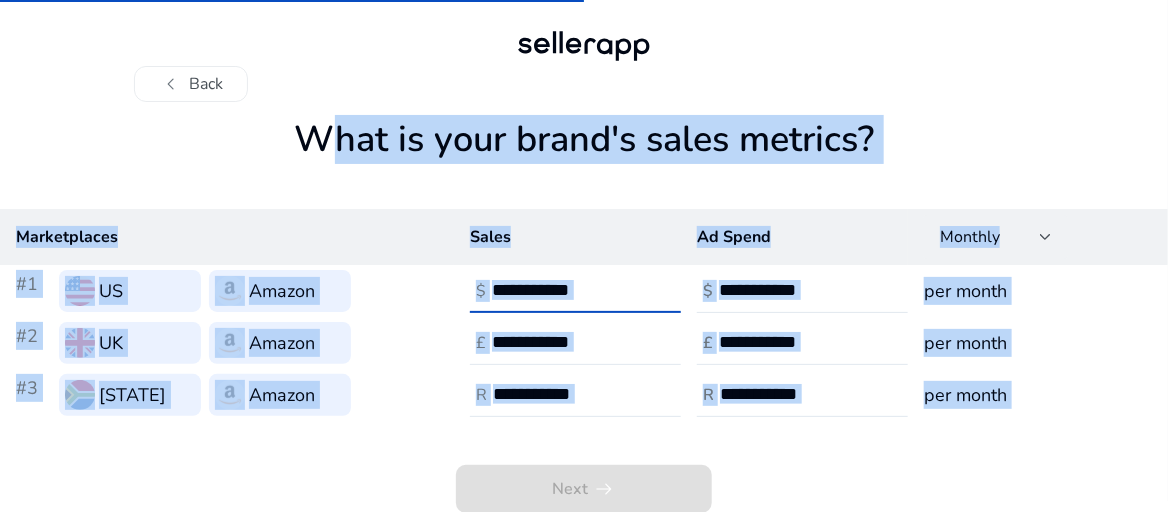 click at bounding box center (559, 290) 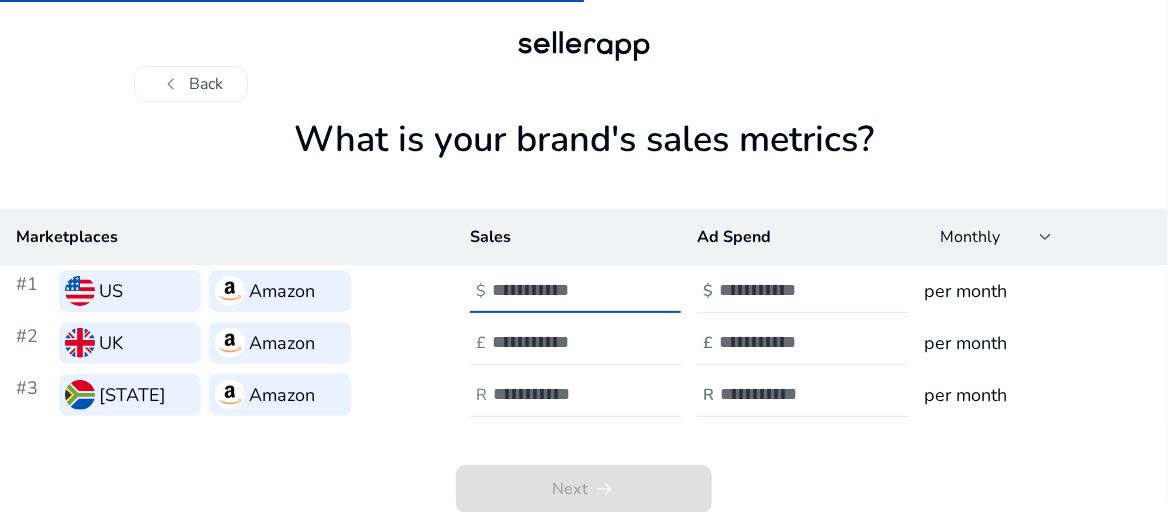 type on "*" 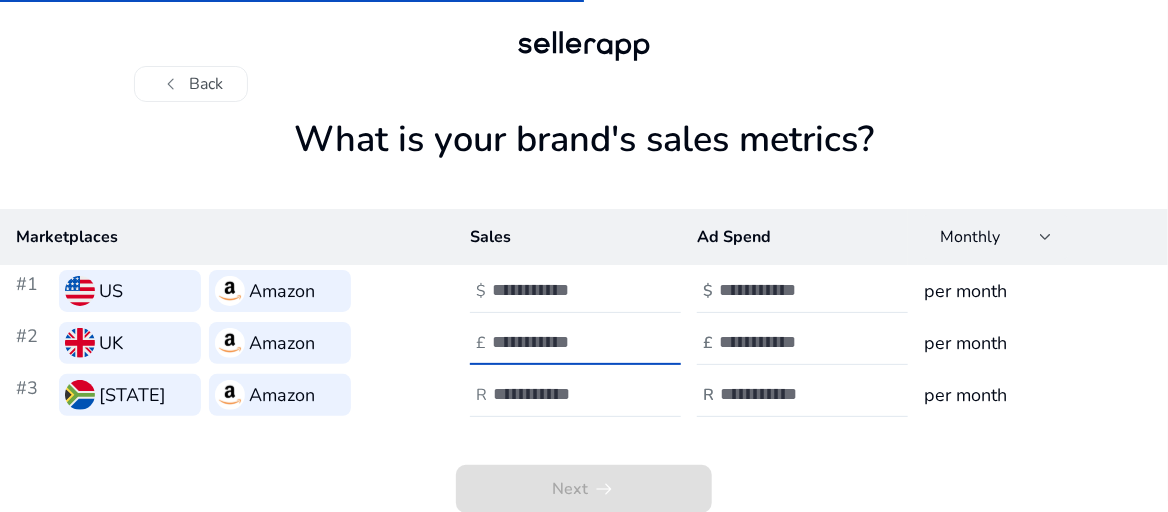 click at bounding box center (559, 342) 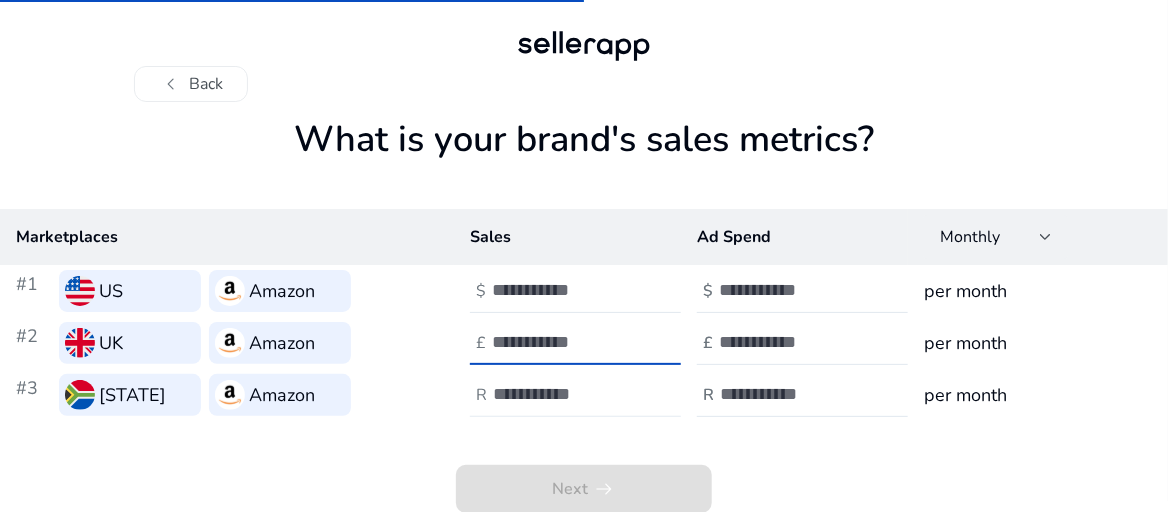 type on "*" 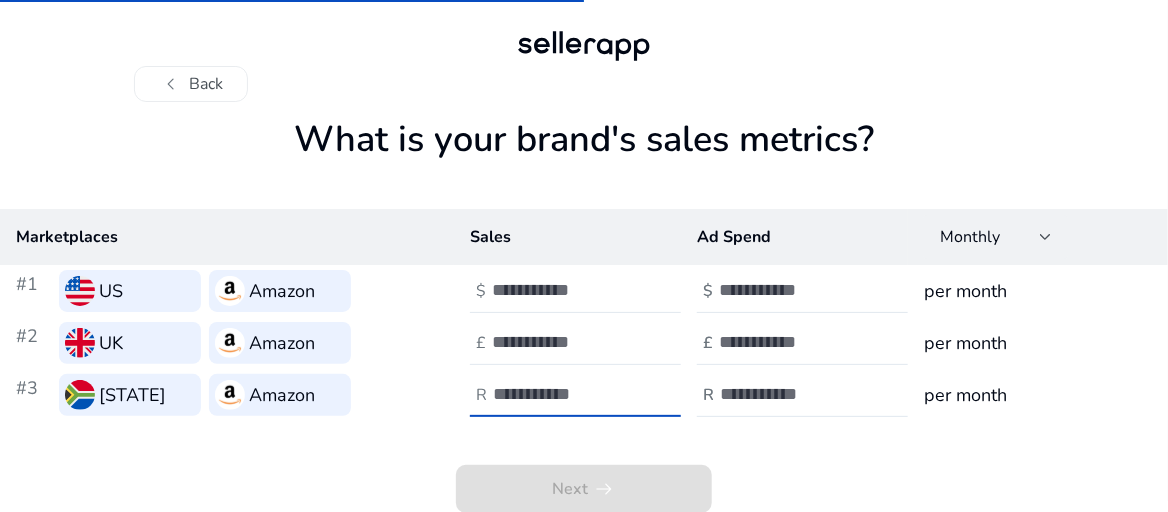 click at bounding box center [560, 394] 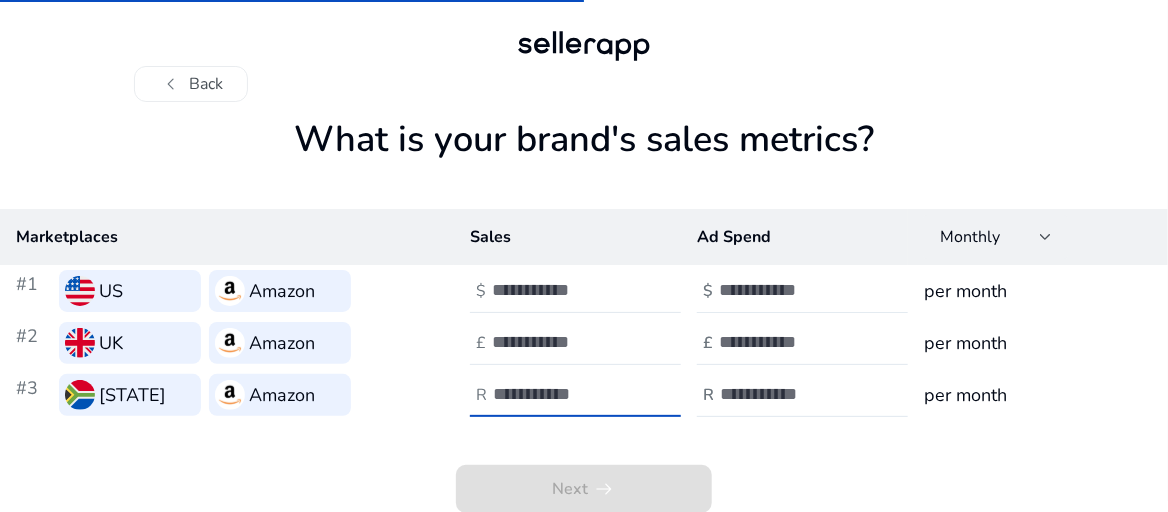 type on "*" 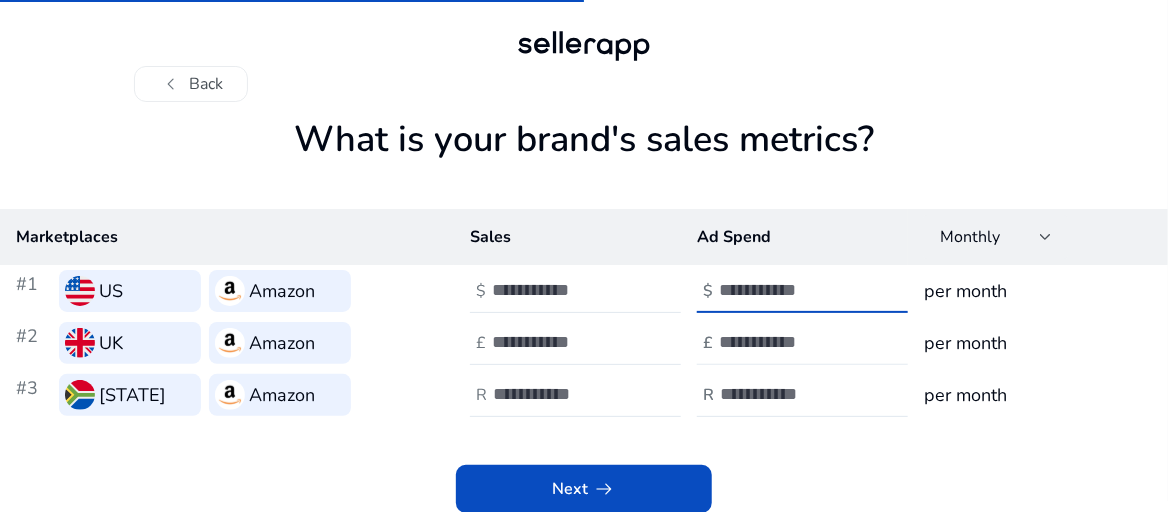 type on "*" 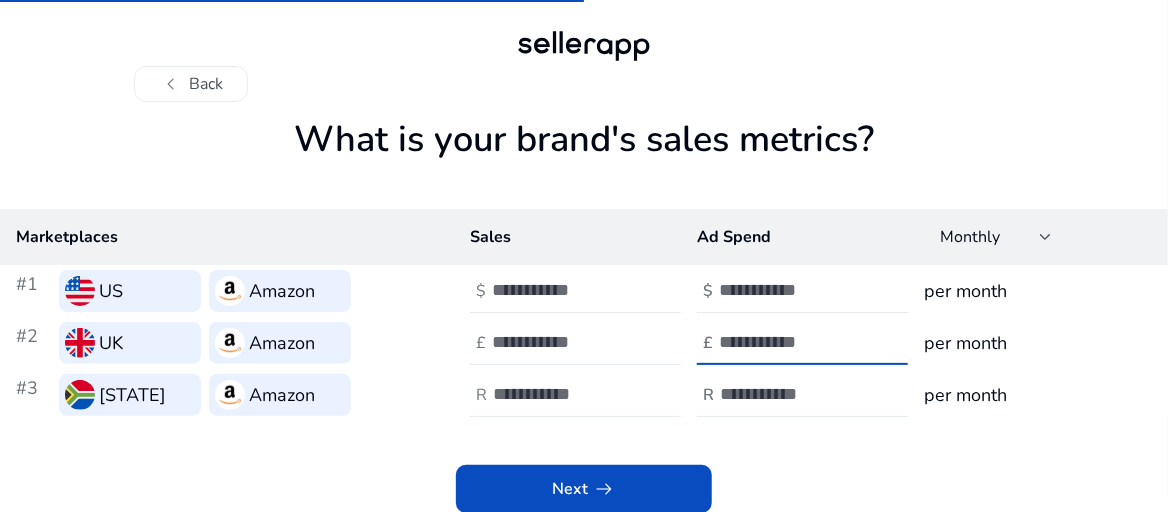 click at bounding box center (786, 342) 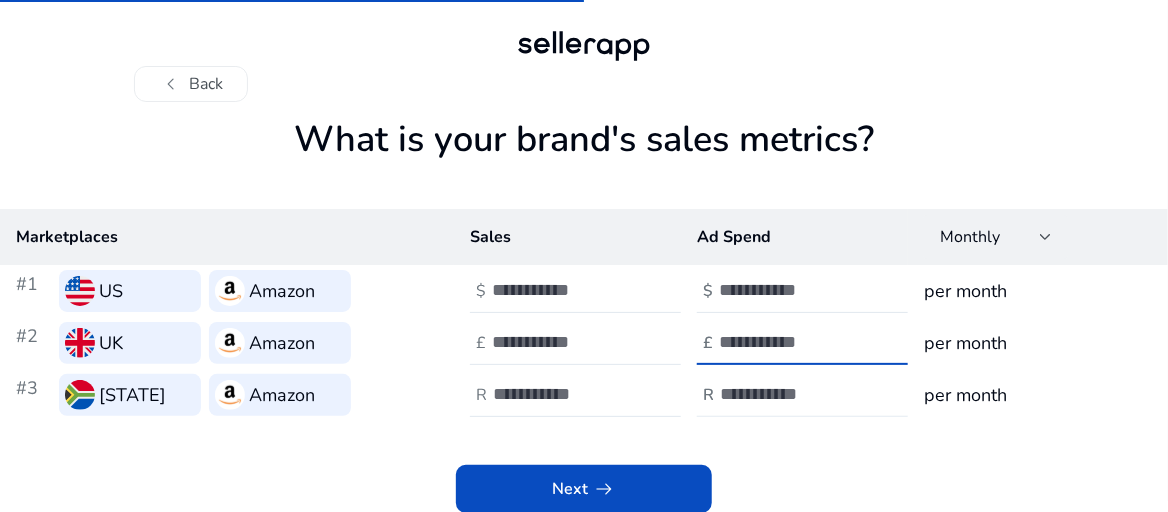 type on "*" 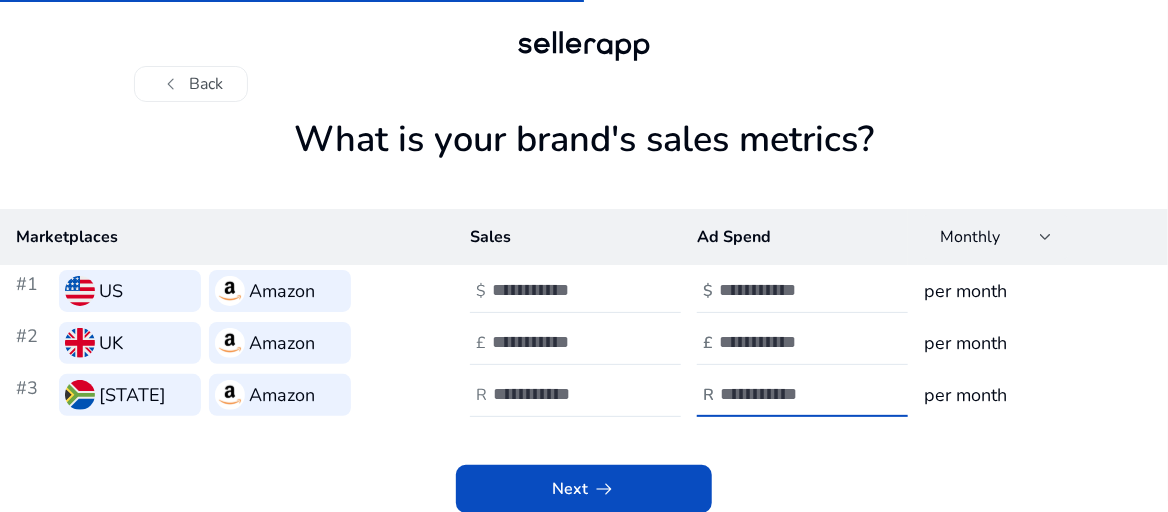 click at bounding box center (787, 394) 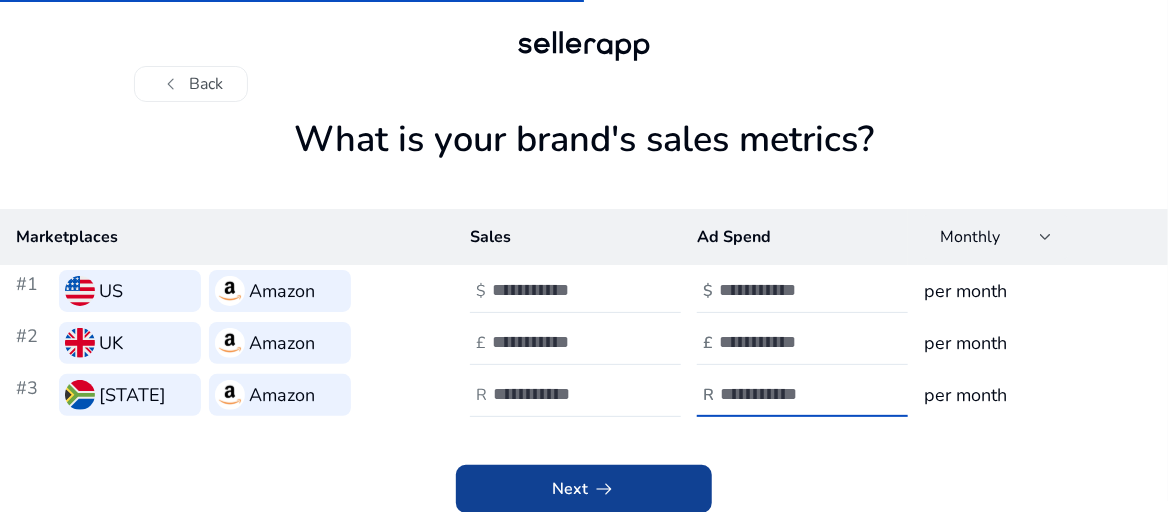 type on "*" 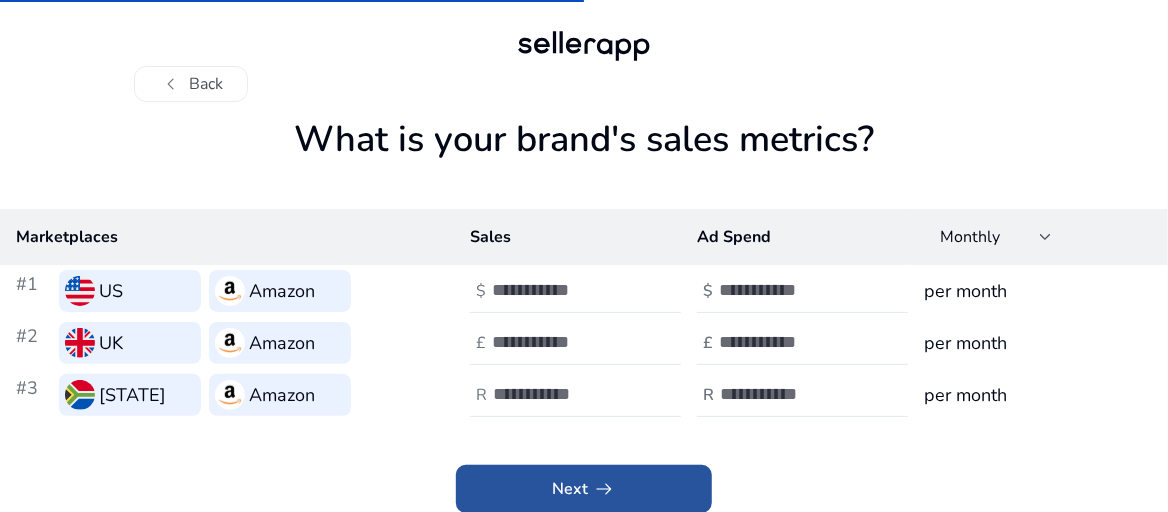 click on "arrow_right_alt" 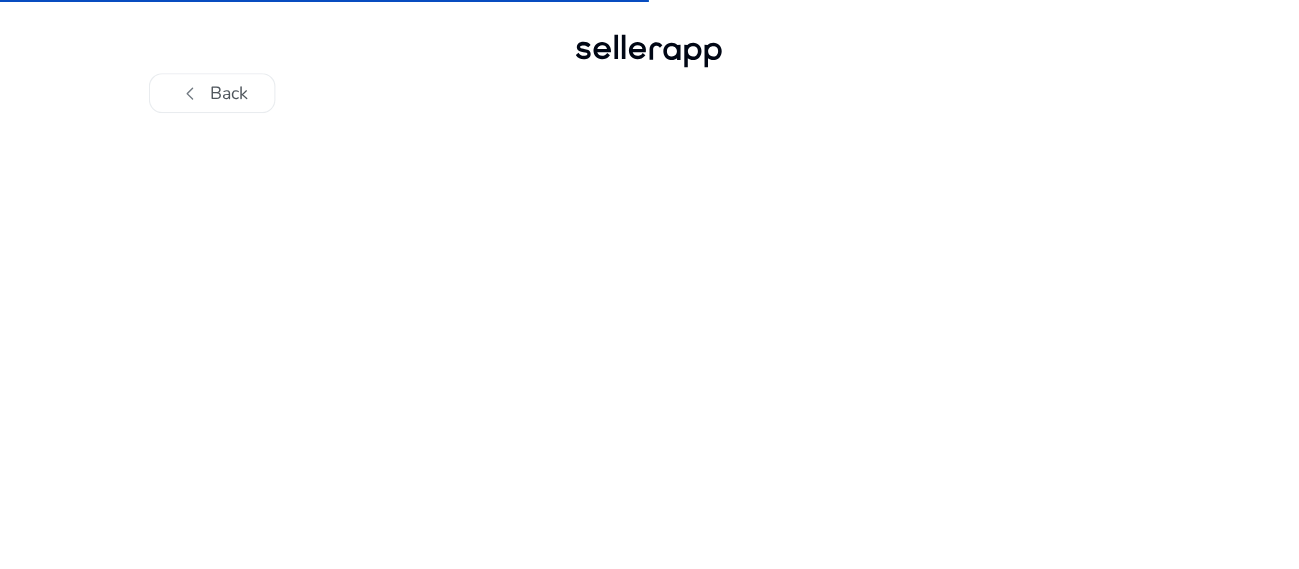scroll, scrollTop: 0, scrollLeft: 0, axis: both 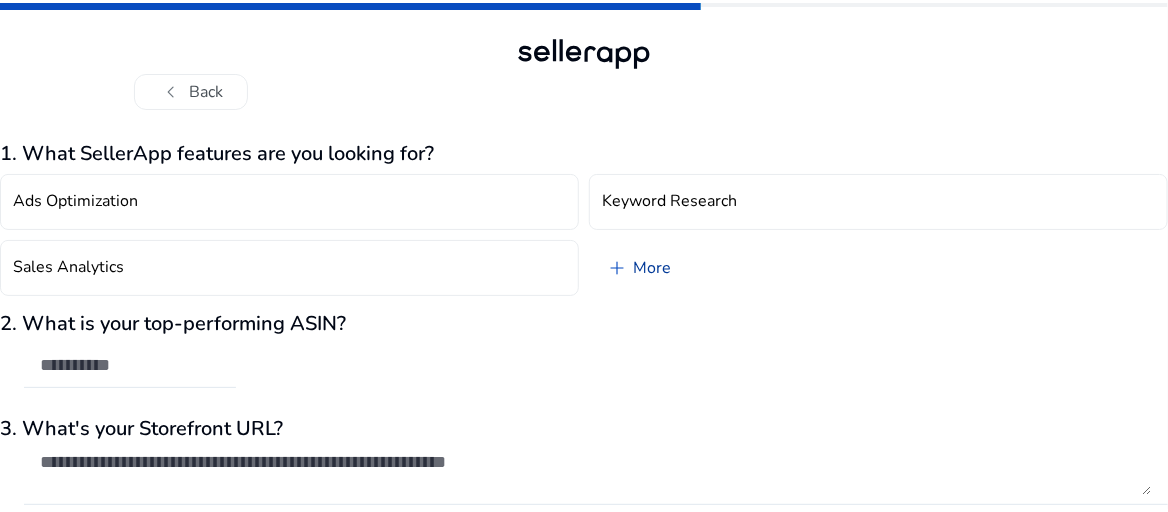 click on "add" 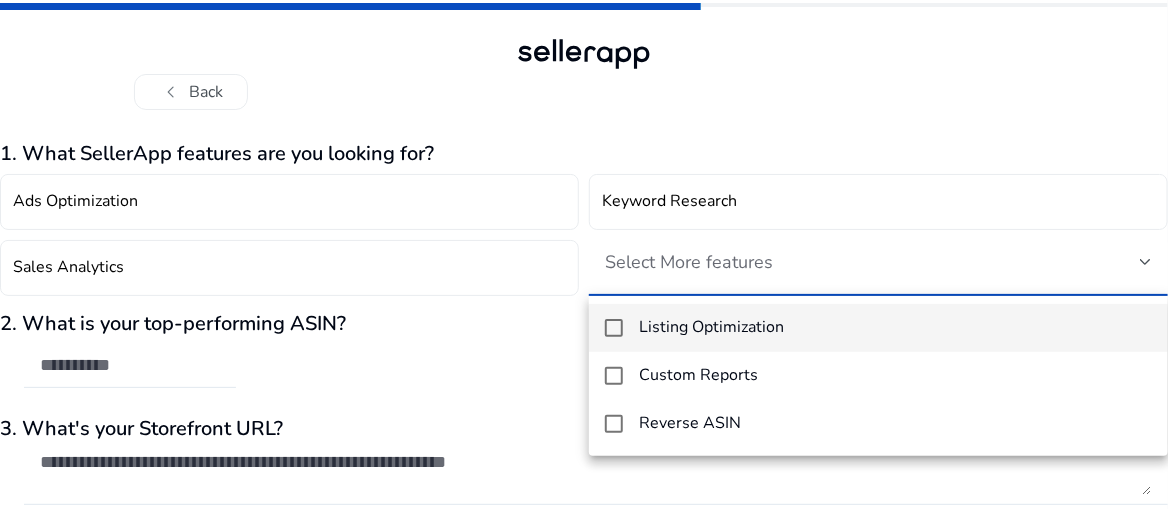 drag, startPoint x: 5, startPoint y: 145, endPoint x: 37, endPoint y: 154, distance: 33.24154 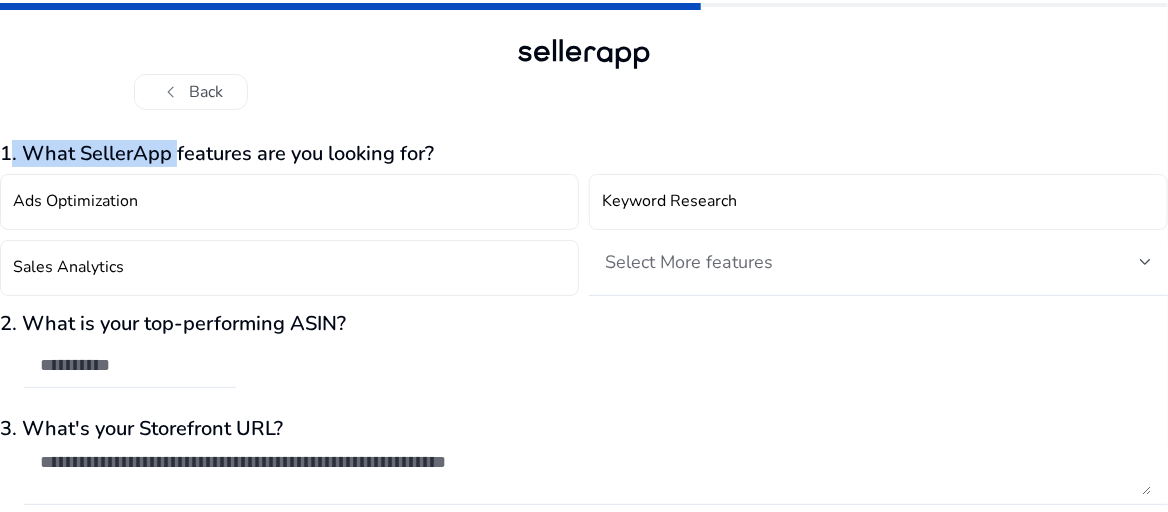 drag, startPoint x: 0, startPoint y: 146, endPoint x: 163, endPoint y: 167, distance: 164.3472 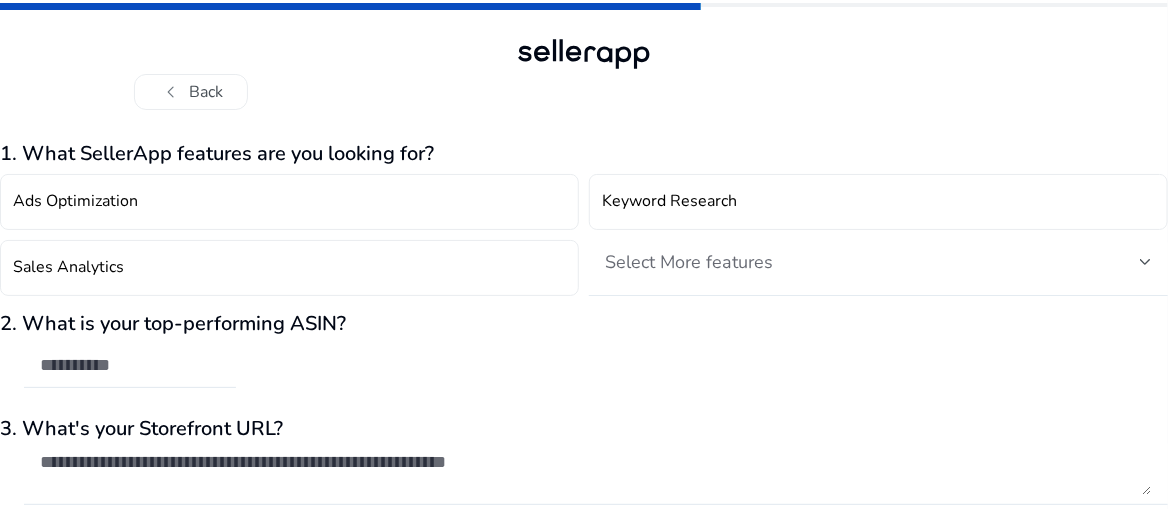 click at bounding box center [1146, 262] 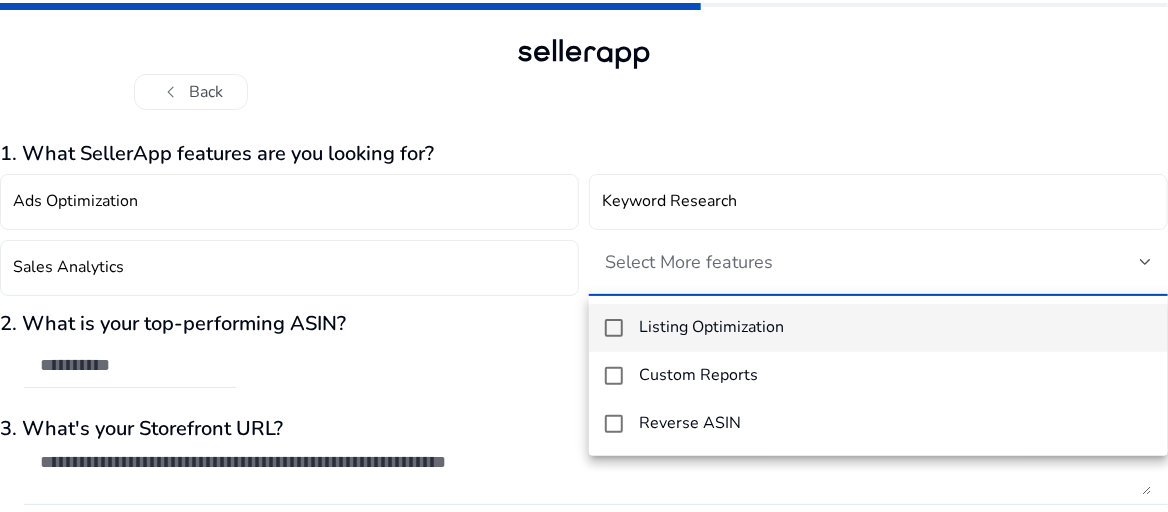 drag, startPoint x: 0, startPoint y: 152, endPoint x: 11, endPoint y: 155, distance: 11.401754 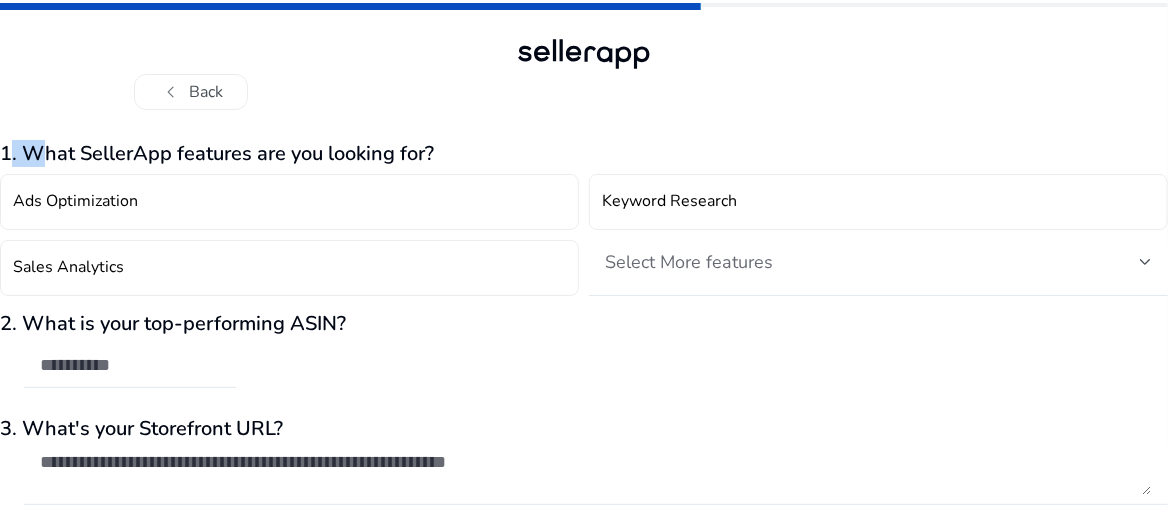 drag, startPoint x: 2, startPoint y: 155, endPoint x: 25, endPoint y: 155, distance: 23 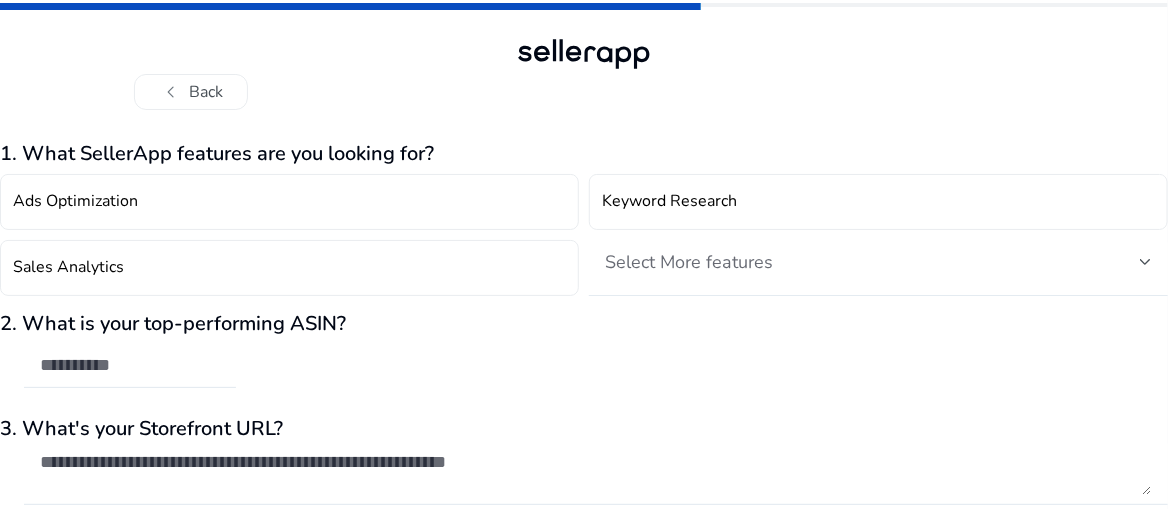 click on "Select More features" at bounding box center (689, 262) 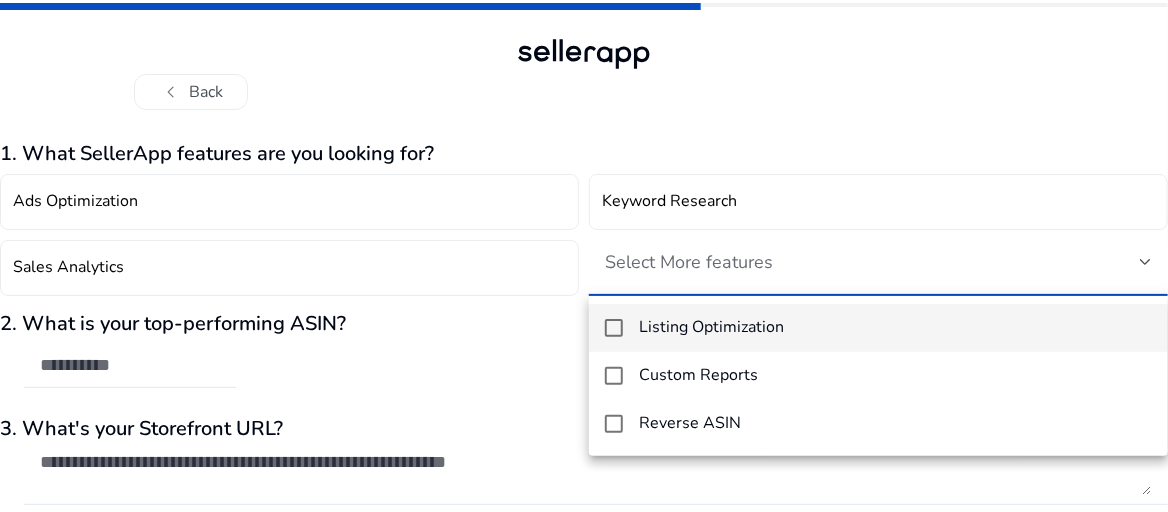 drag, startPoint x: 22, startPoint y: 153, endPoint x: 91, endPoint y: 160, distance: 69.354164 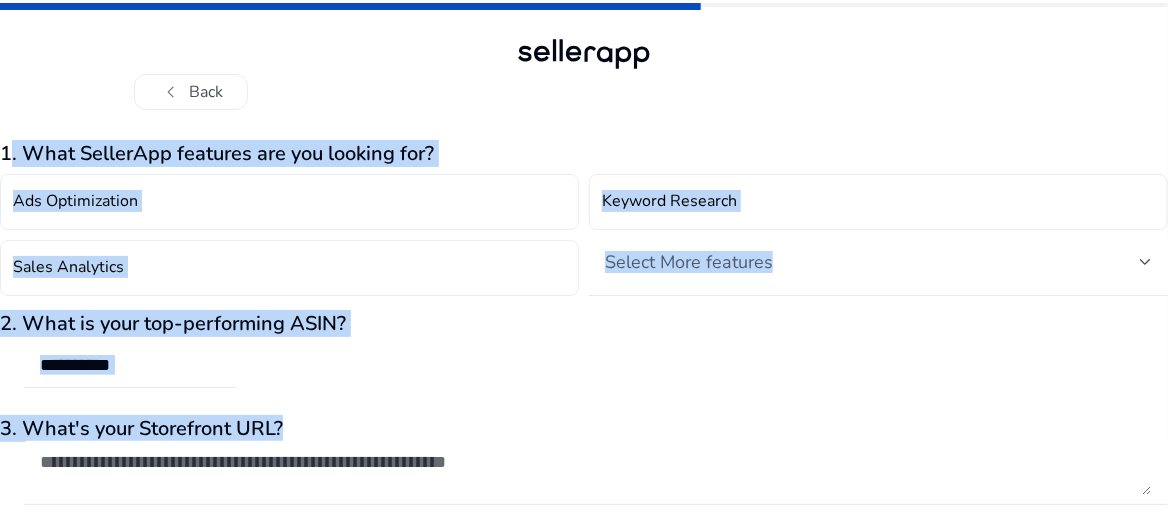 drag, startPoint x: 2, startPoint y: 155, endPoint x: 606, endPoint y: 414, distance: 657.1887 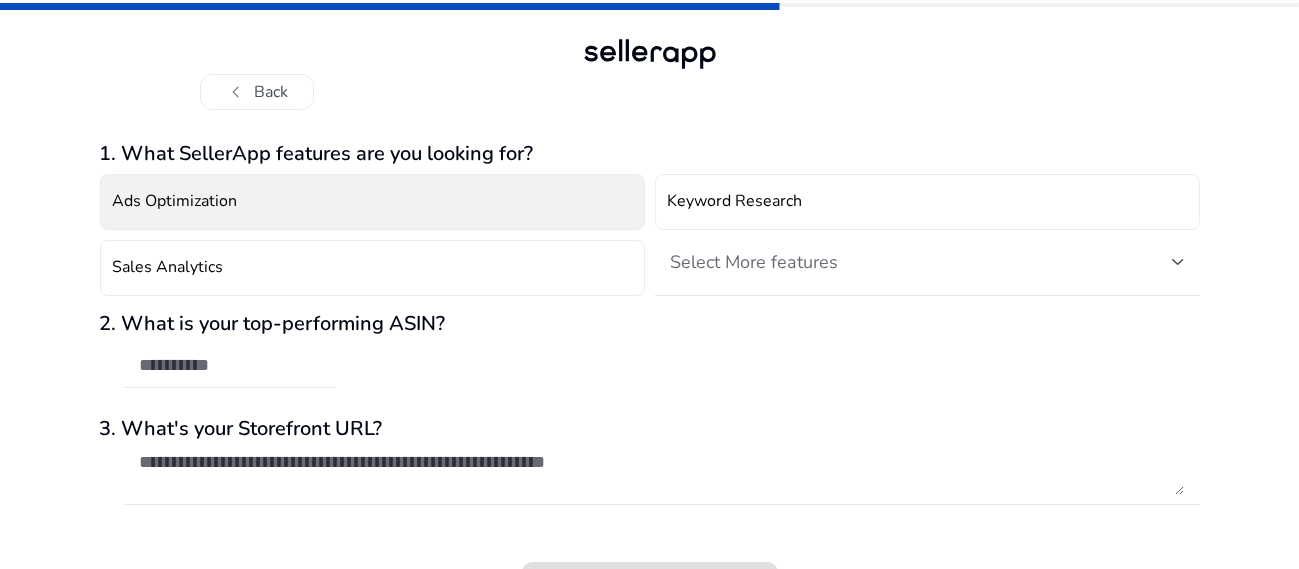click on "Ads Optimization" 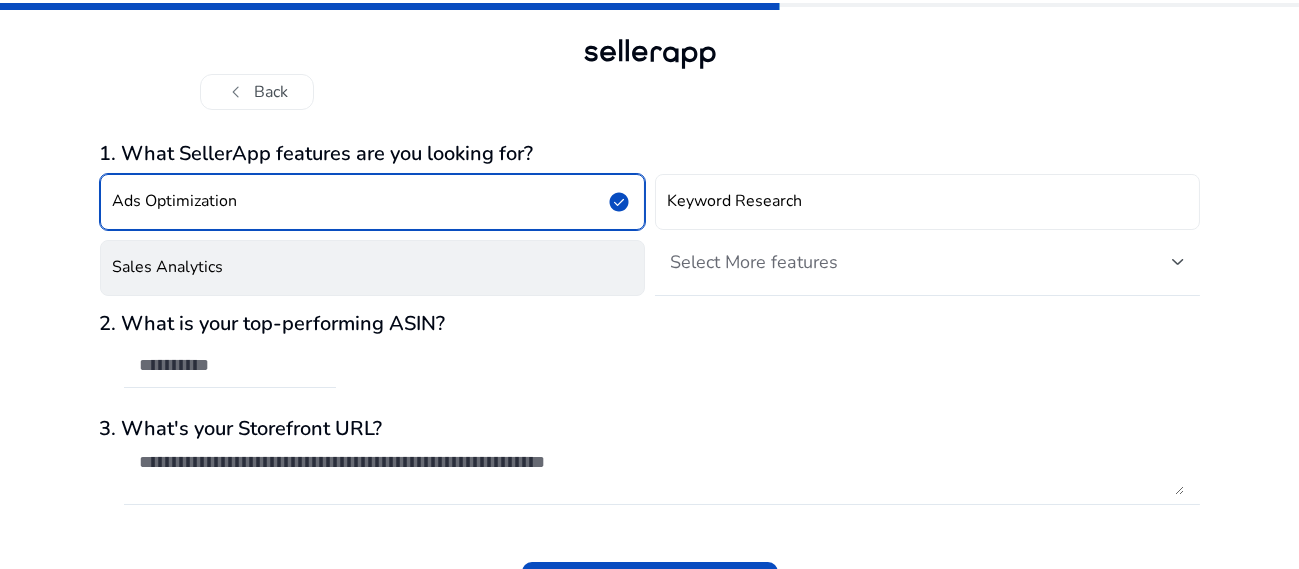click on "Sales Analytics" 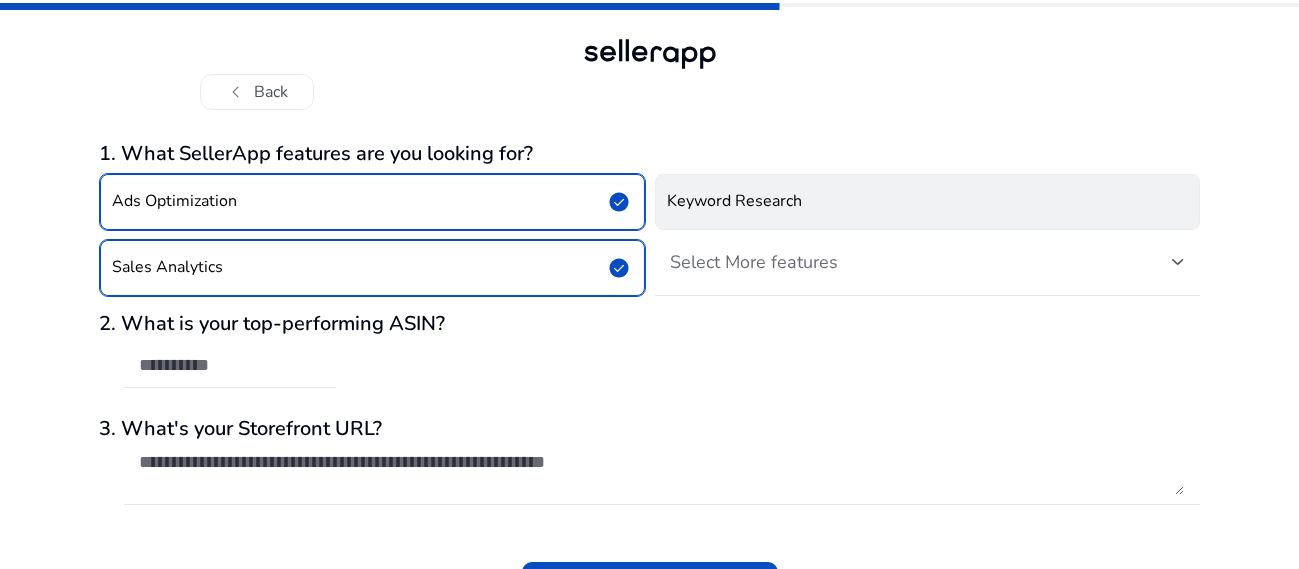 click on "Keyword Research" 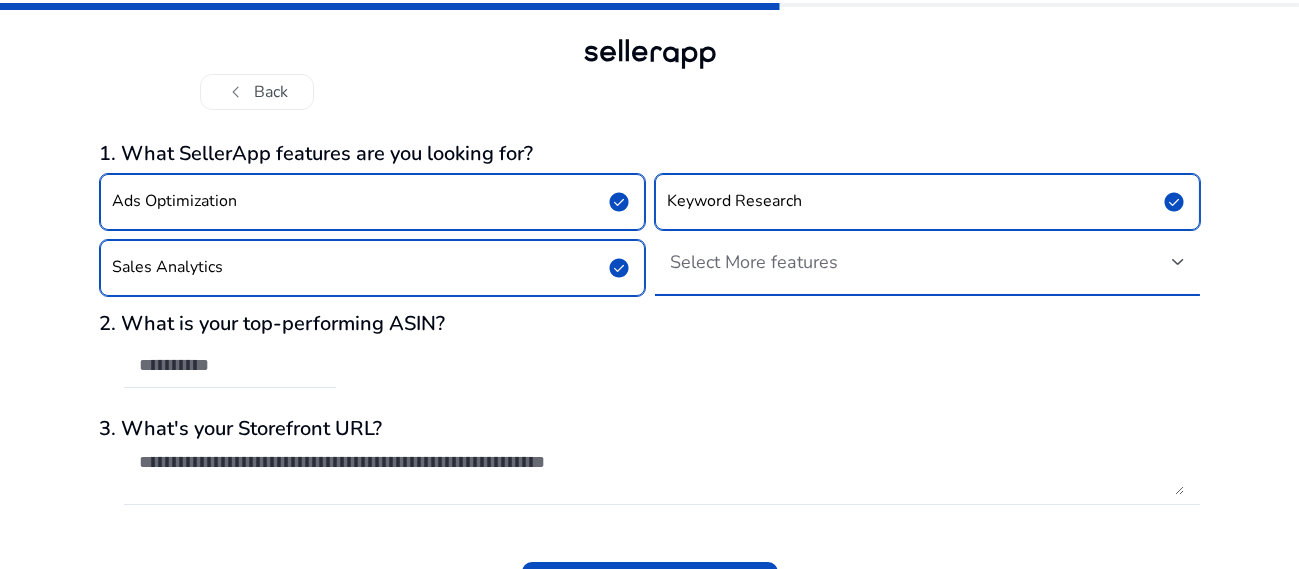 click on "Select More features" at bounding box center [921, 262] 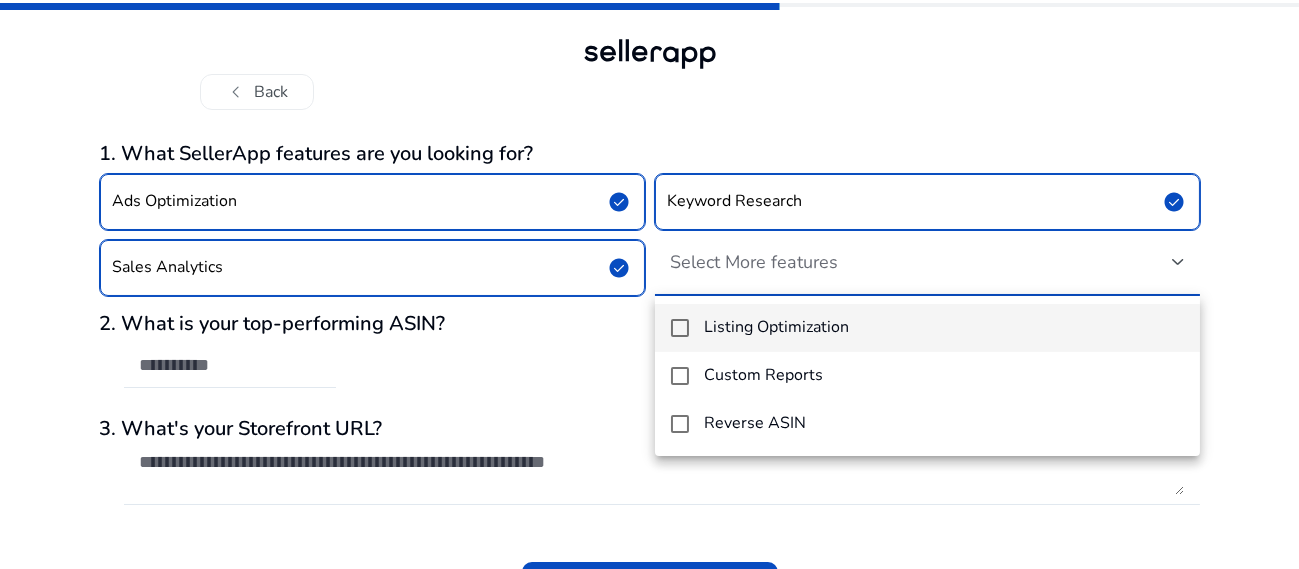 drag, startPoint x: 670, startPoint y: 258, endPoint x: 773, endPoint y: 293, distance: 108.78419 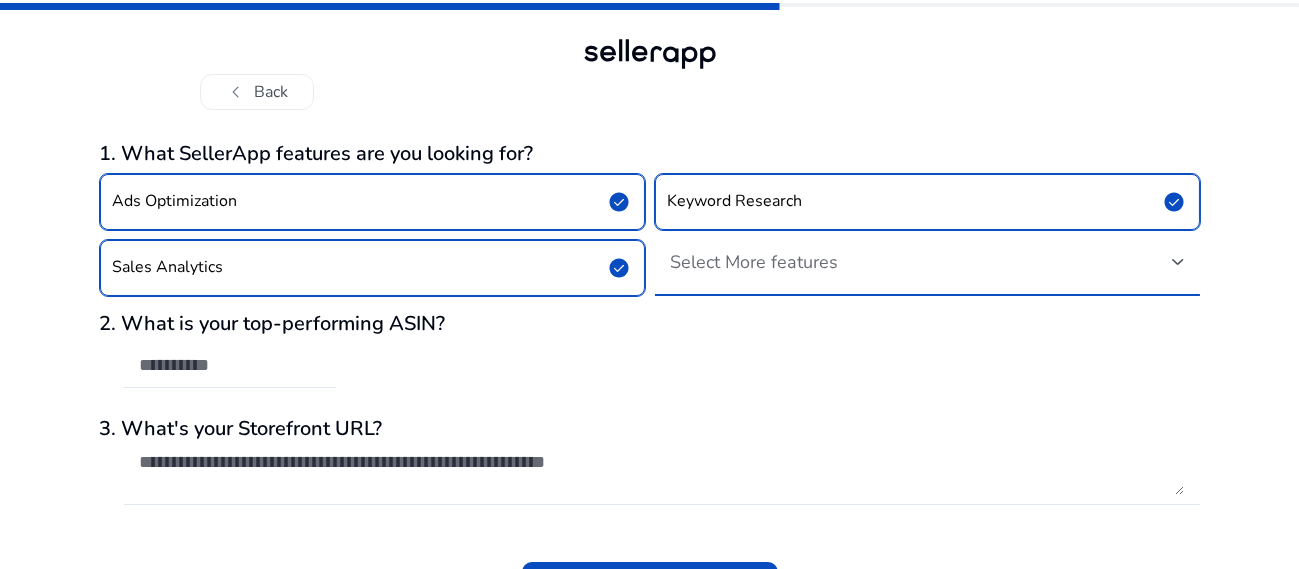 click on "Select More features" at bounding box center [755, 262] 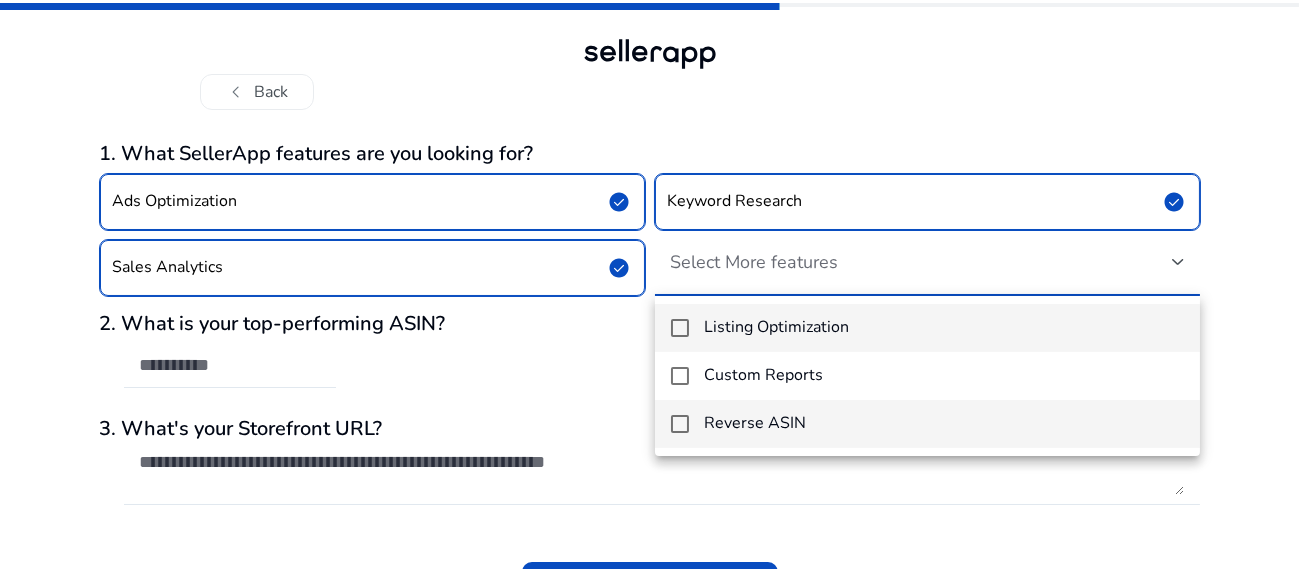 drag, startPoint x: 664, startPoint y: 306, endPoint x: 814, endPoint y: 420, distance: 188.40382 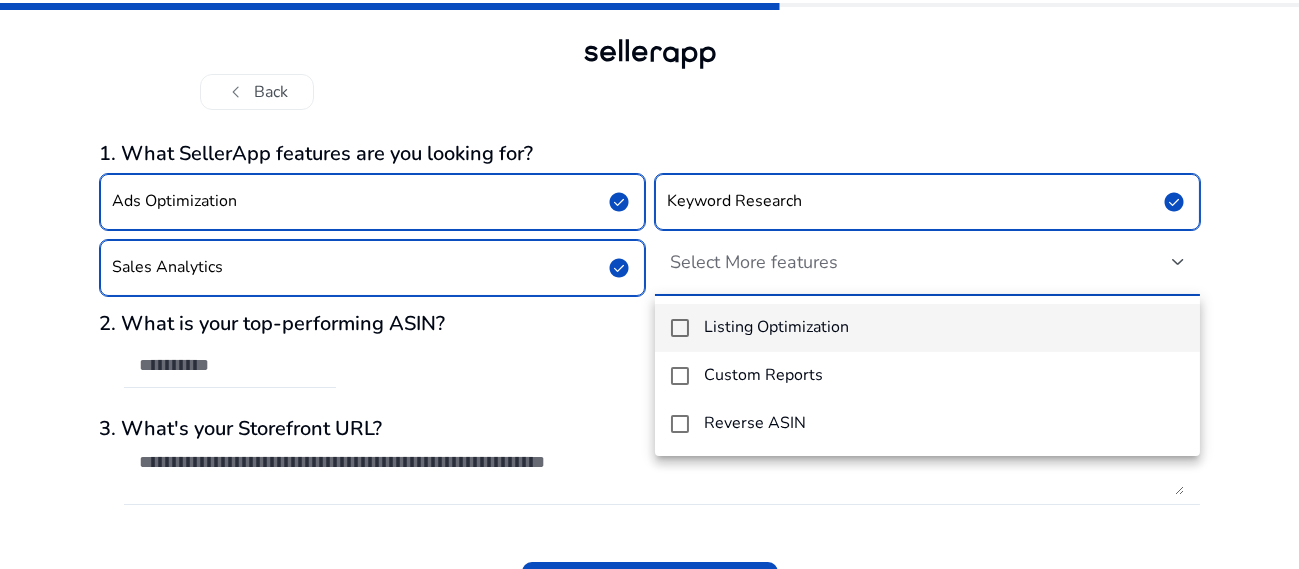 click at bounding box center [680, 328] 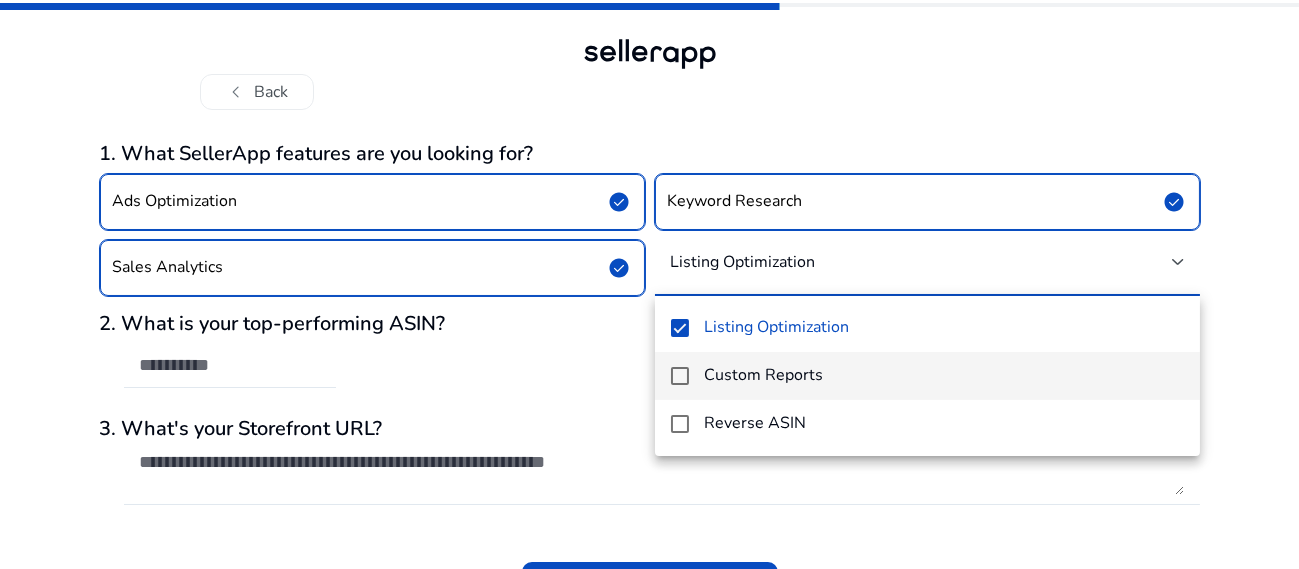 click at bounding box center [680, 376] 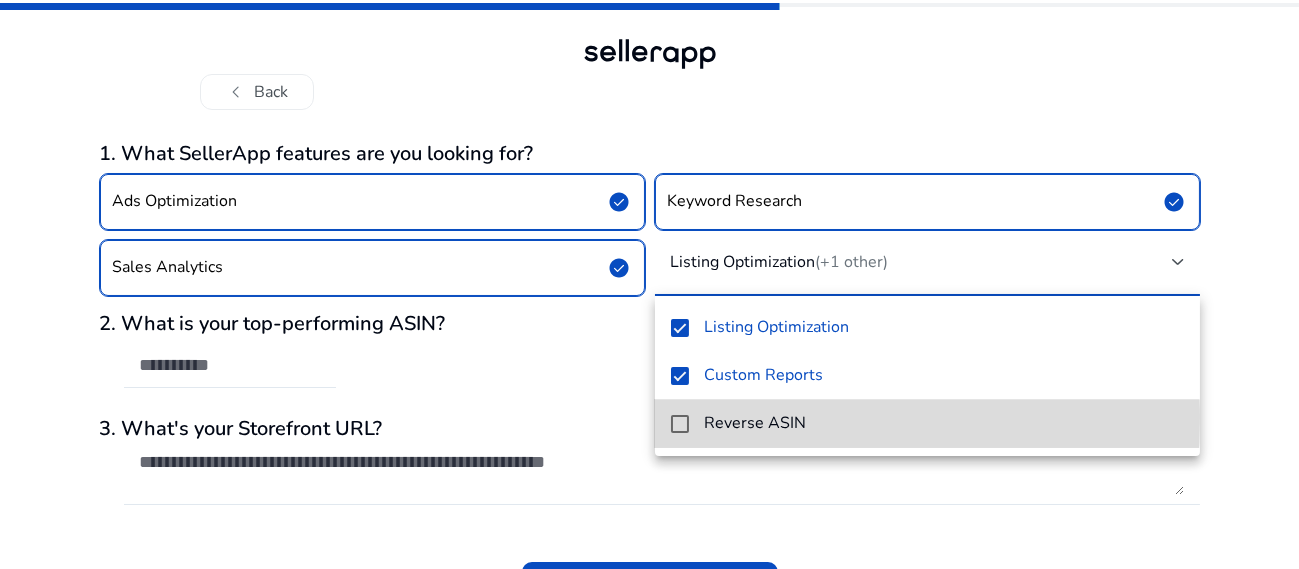click at bounding box center (680, 424) 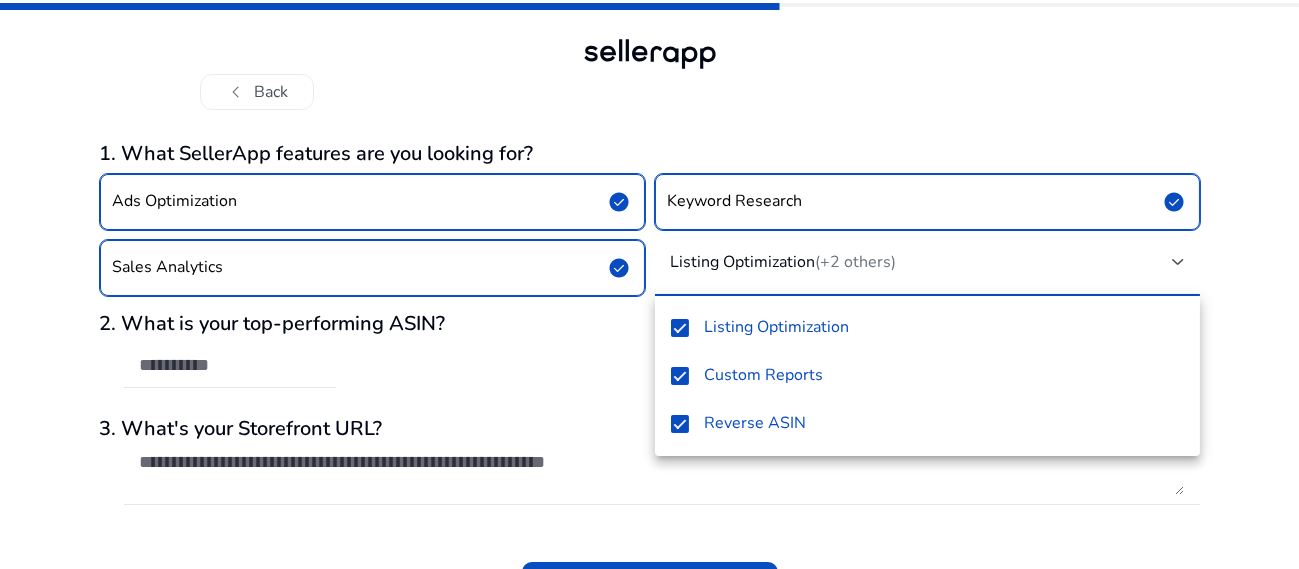 click at bounding box center (649, 284) 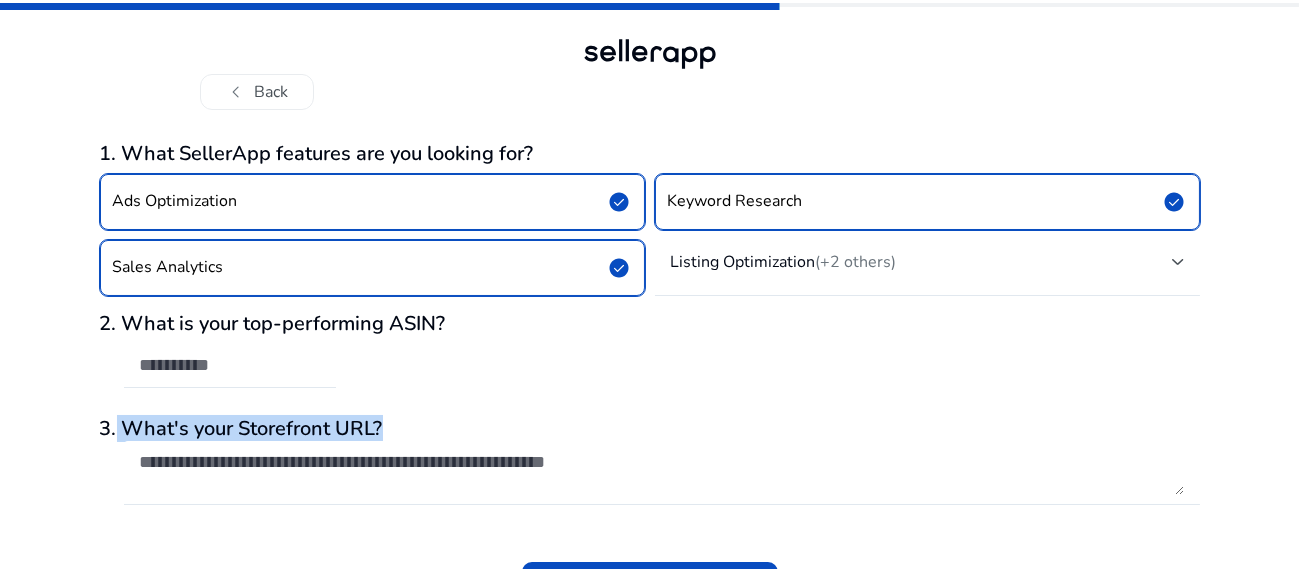 drag, startPoint x: 115, startPoint y: 427, endPoint x: 379, endPoint y: 420, distance: 264.09277 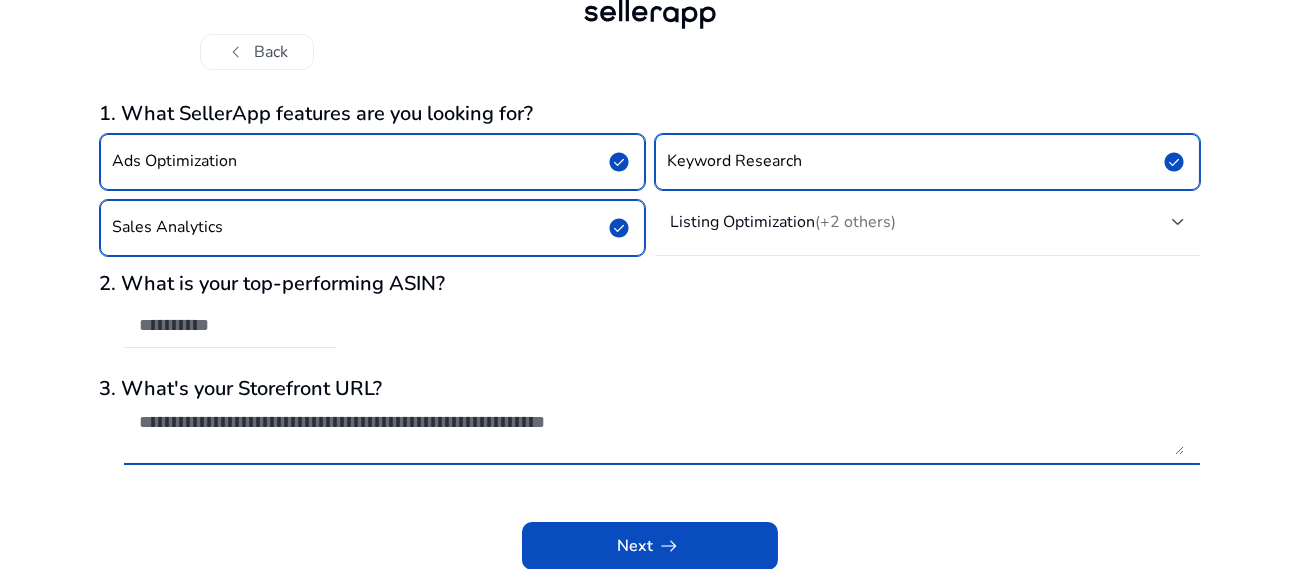 click at bounding box center (662, 433) 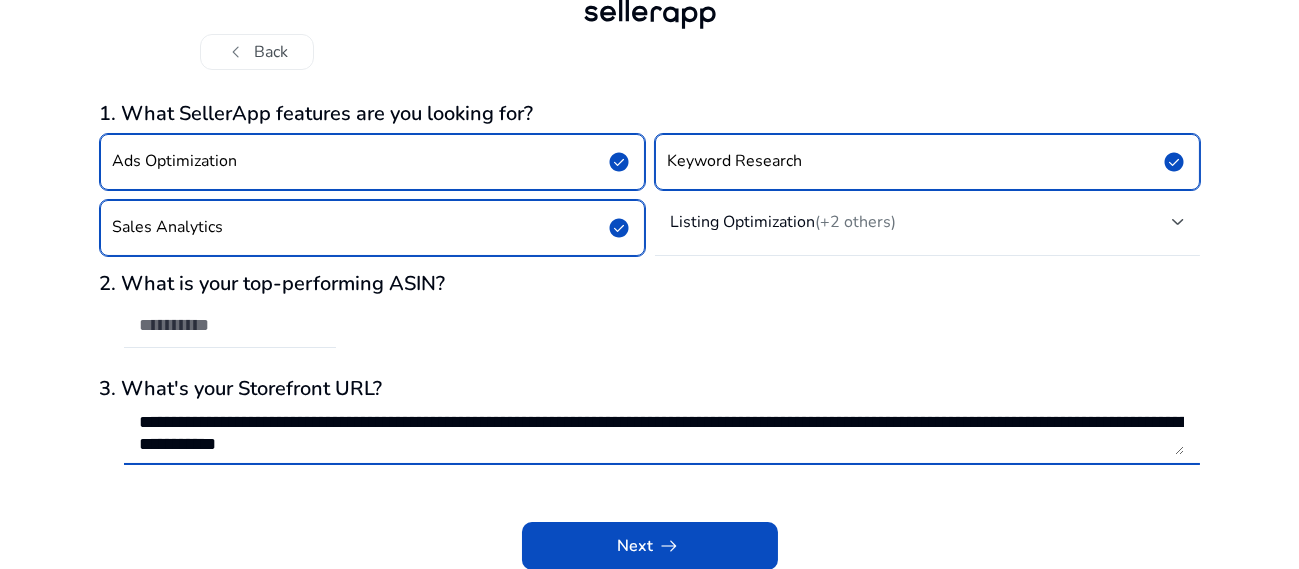 scroll, scrollTop: 0, scrollLeft: 0, axis: both 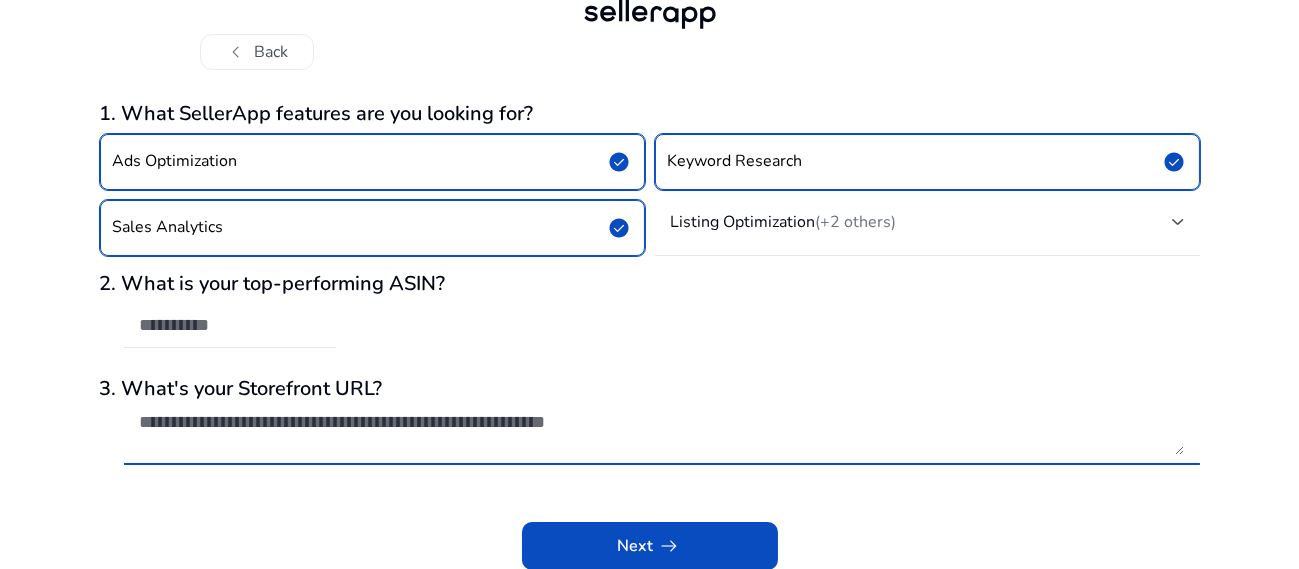 paste on "**********" 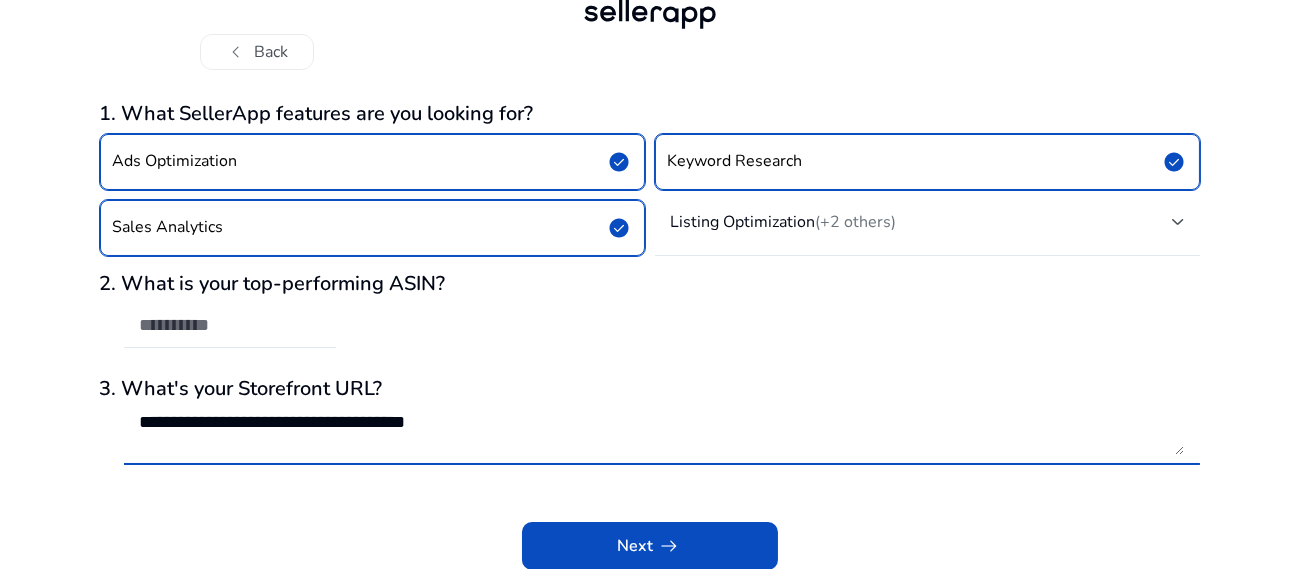 type on "**********" 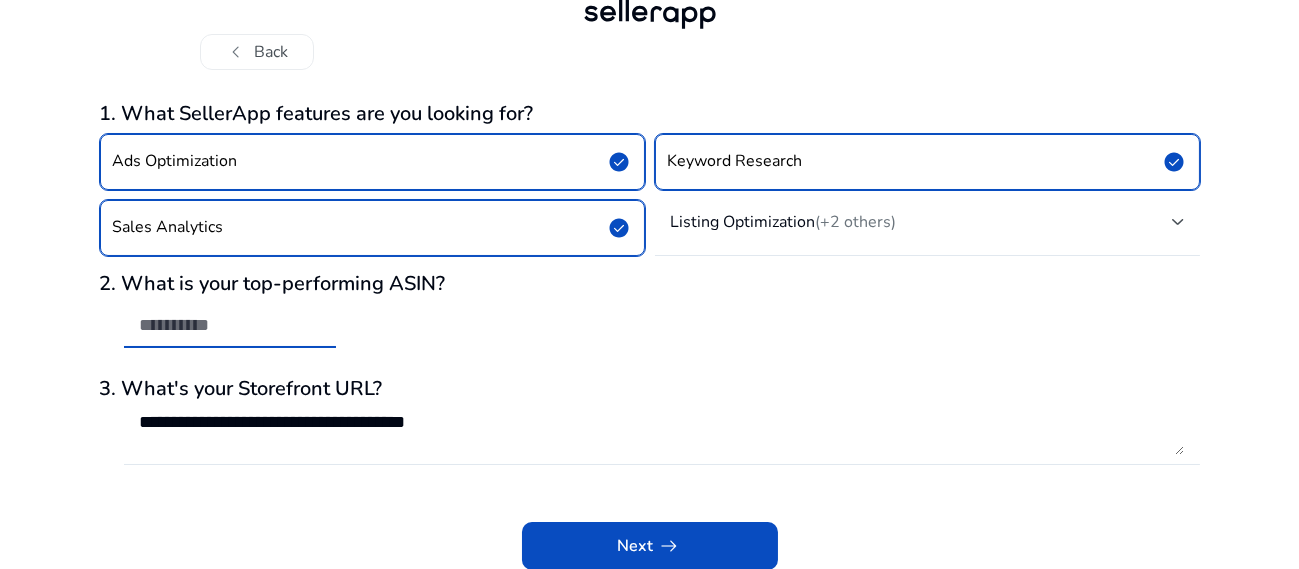 paste on "**********" 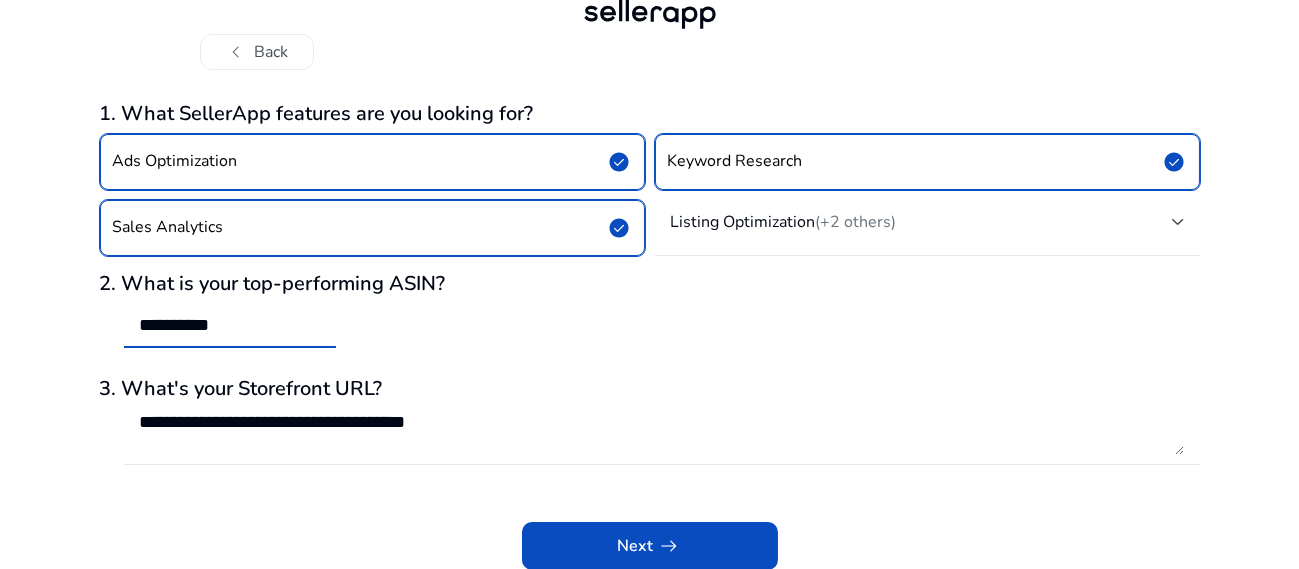type on "**********" 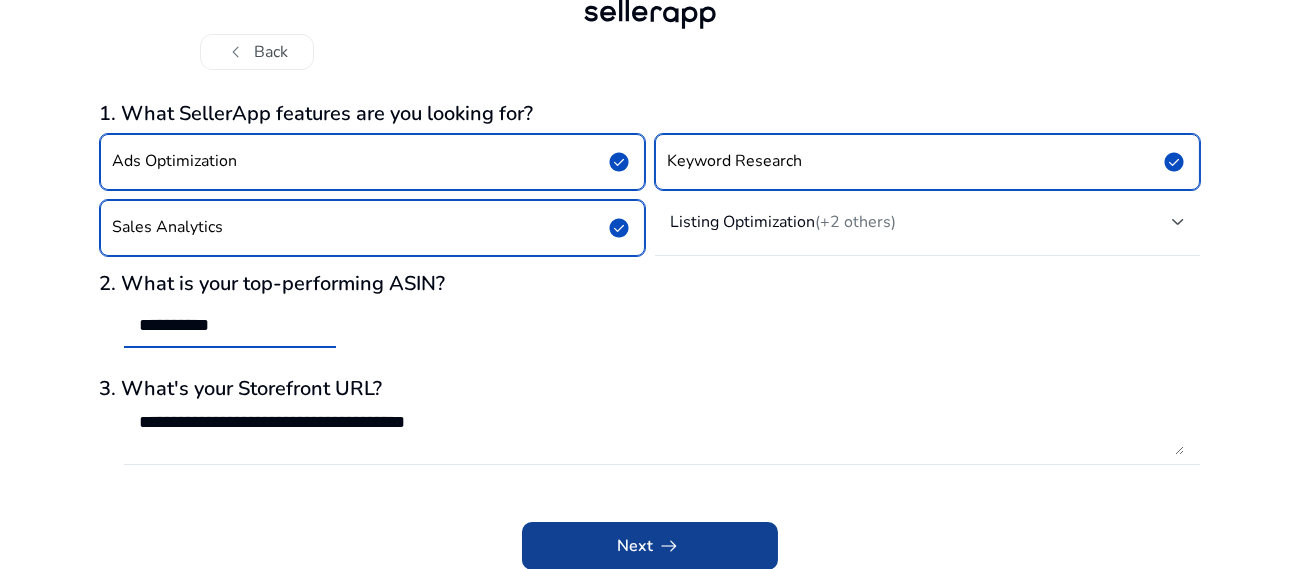 click on "arrow_right_alt" 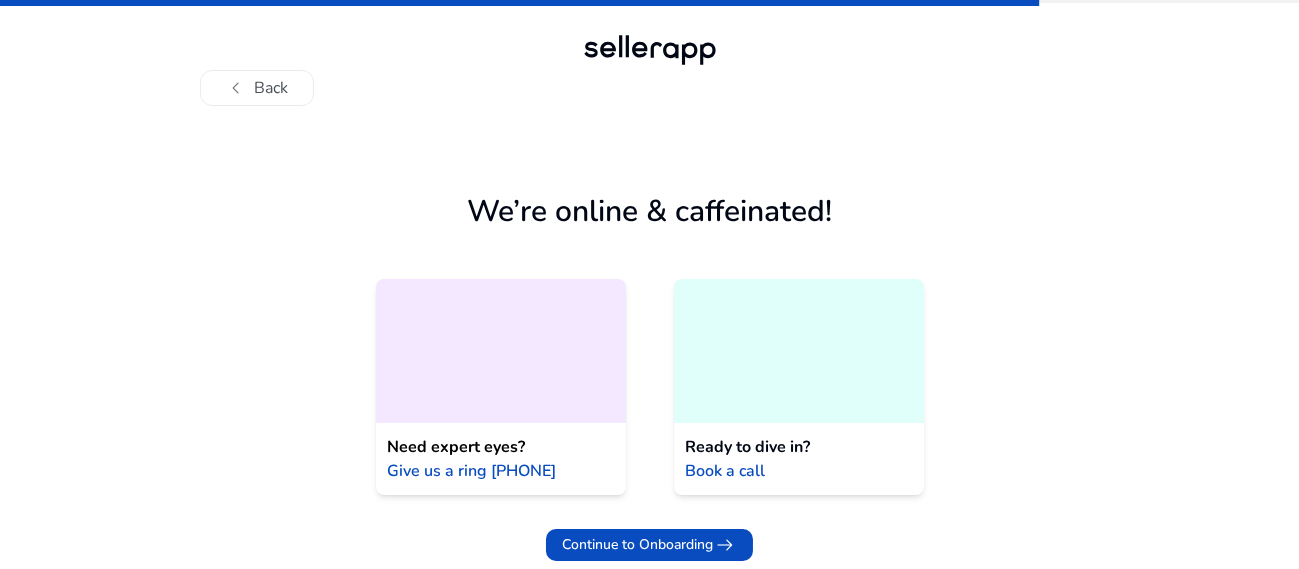 scroll, scrollTop: 4, scrollLeft: 0, axis: vertical 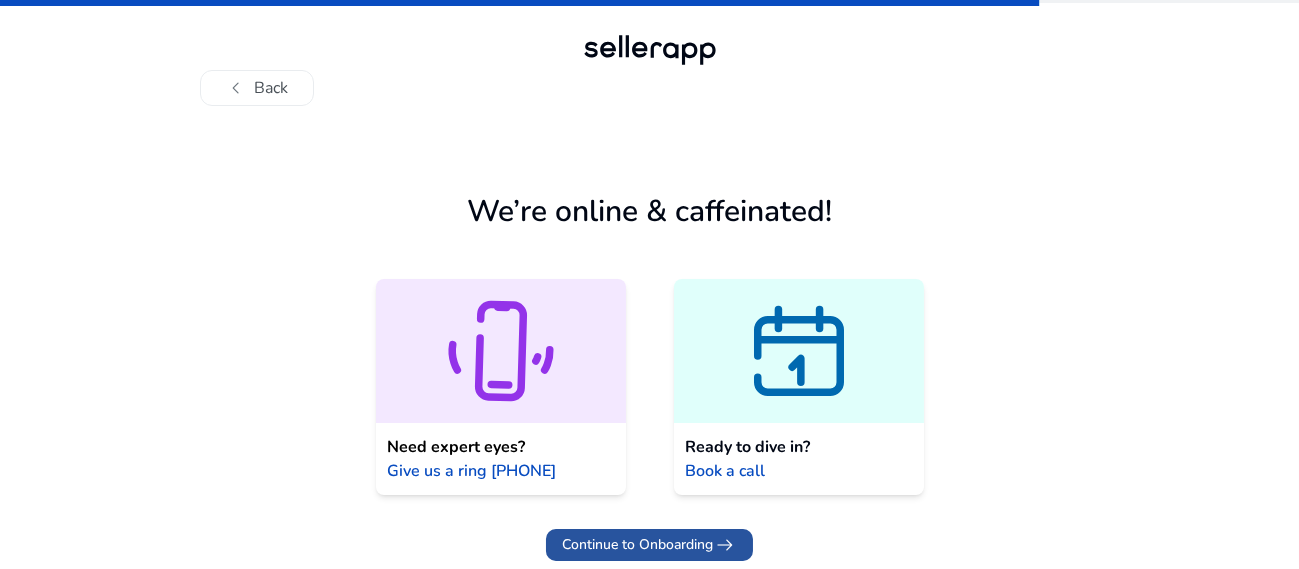 click on "Continue to Onboarding" 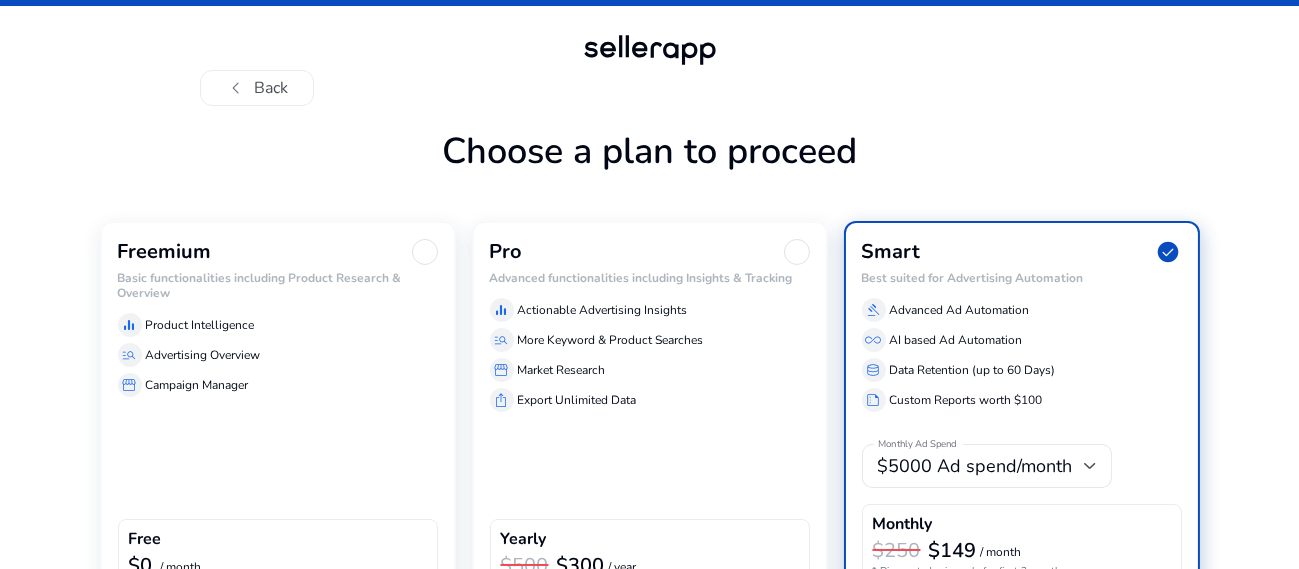scroll, scrollTop: 129, scrollLeft: 0, axis: vertical 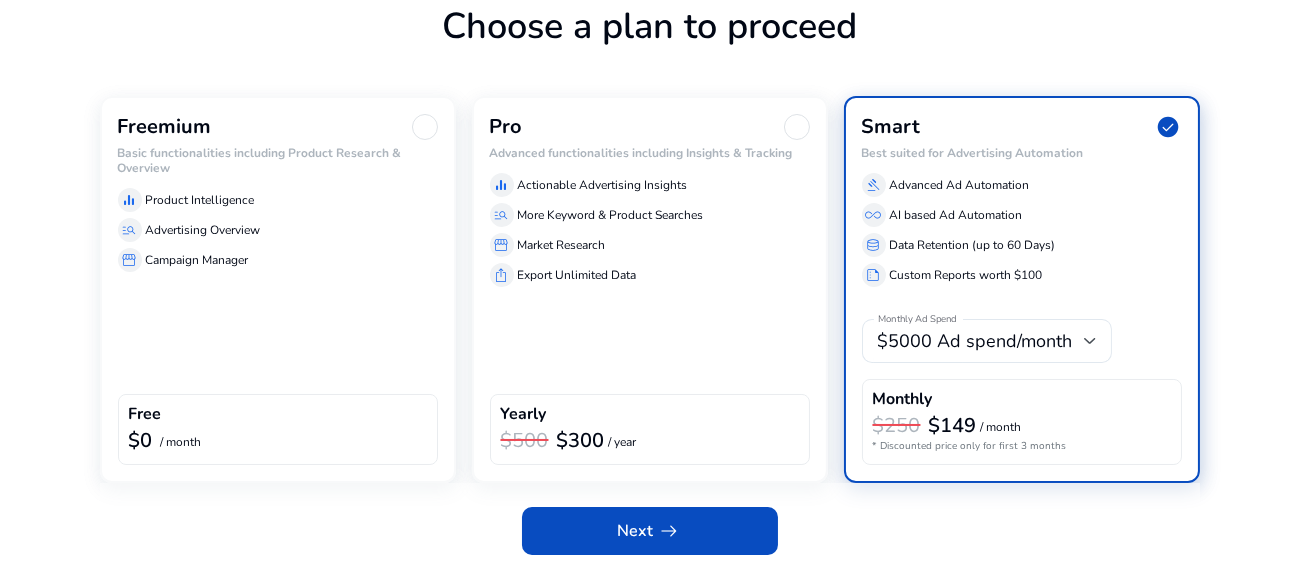 click on "equalizer  Product Intelligence  manage_search  Advertising Overview  storefront  Campaign Manager" 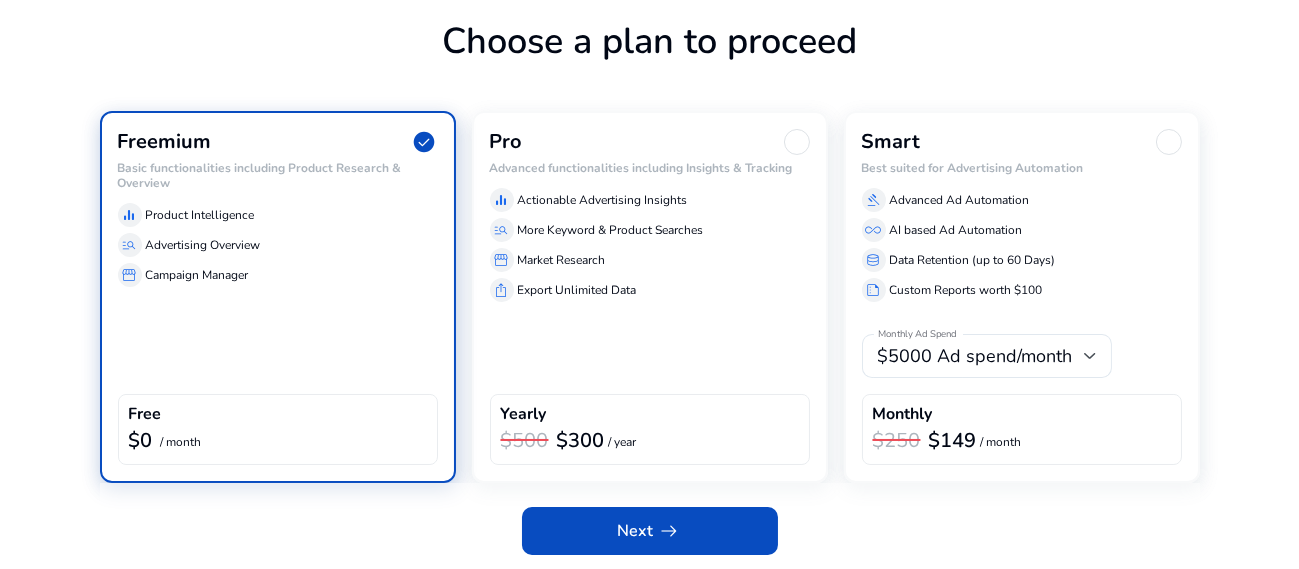 drag, startPoint x: 115, startPoint y: 127, endPoint x: 362, endPoint y: 428, distance: 389.37128 